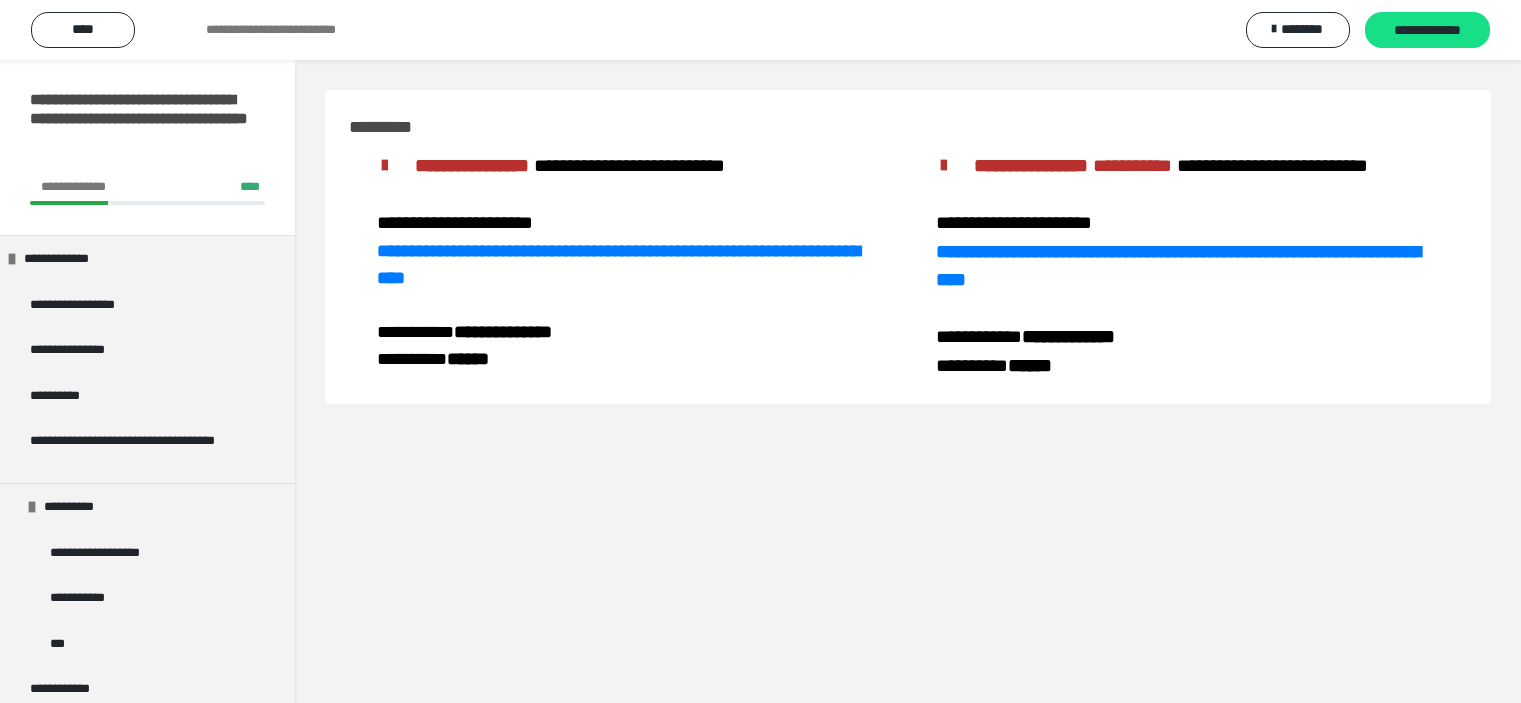 scroll, scrollTop: 0, scrollLeft: 0, axis: both 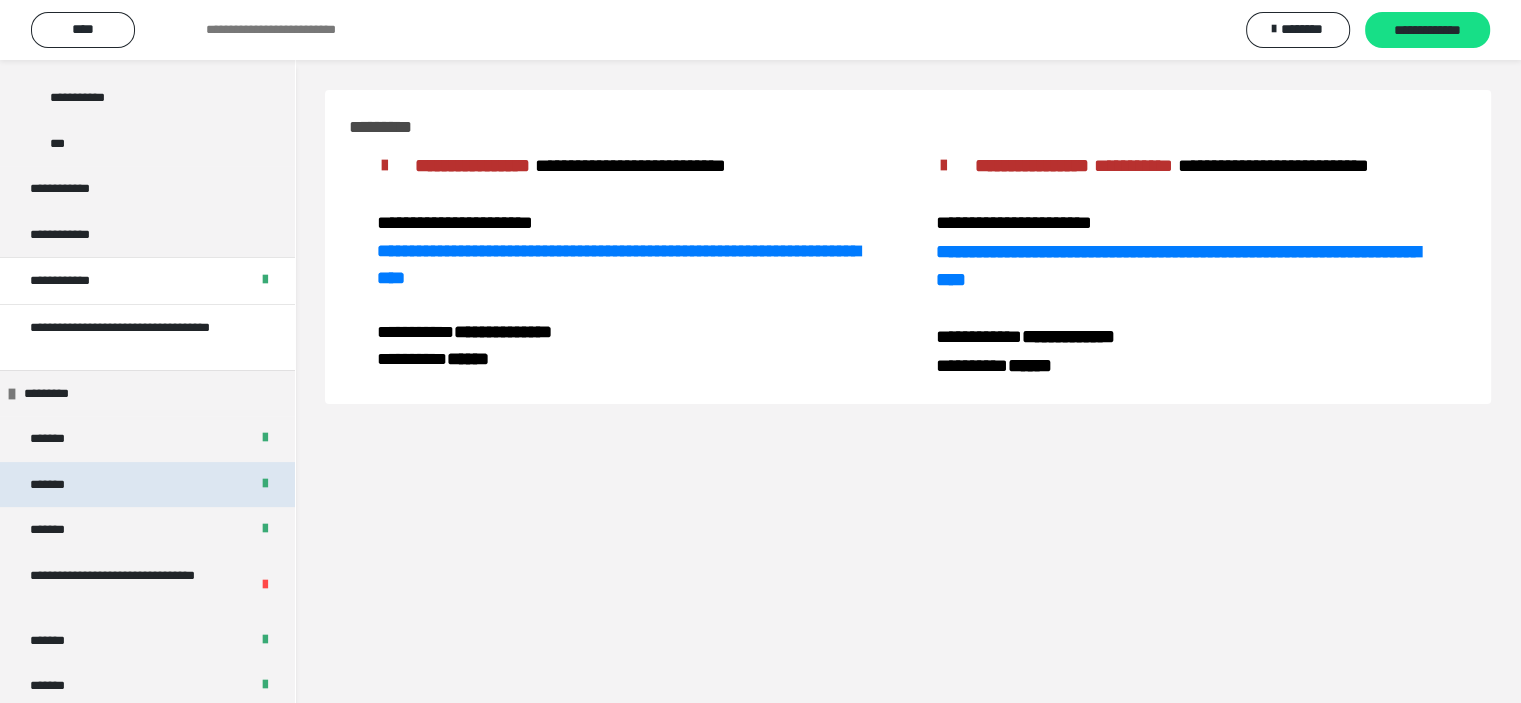 click on "*******" at bounding box center (147, 485) 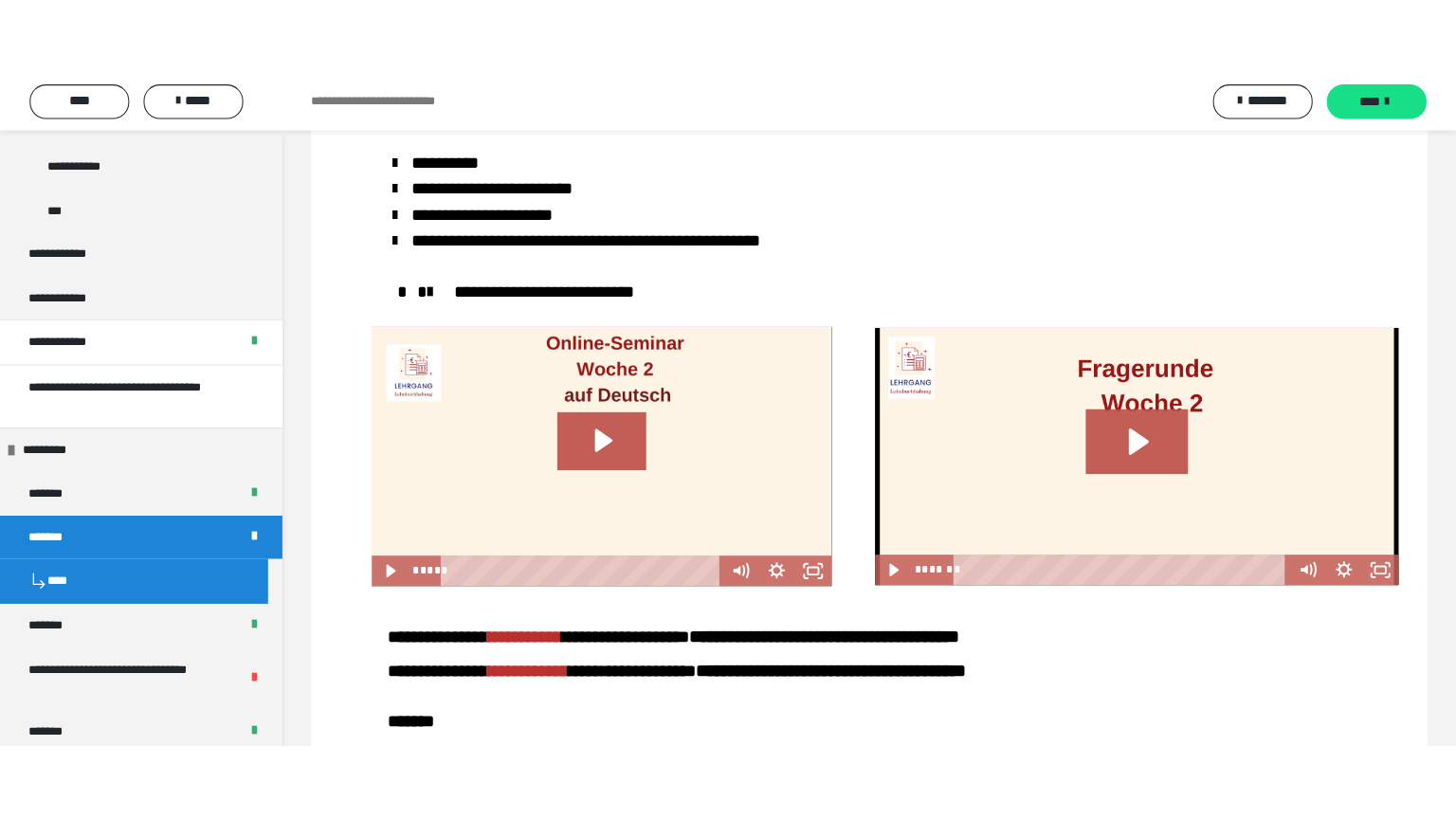 scroll, scrollTop: 2559, scrollLeft: 0, axis: vertical 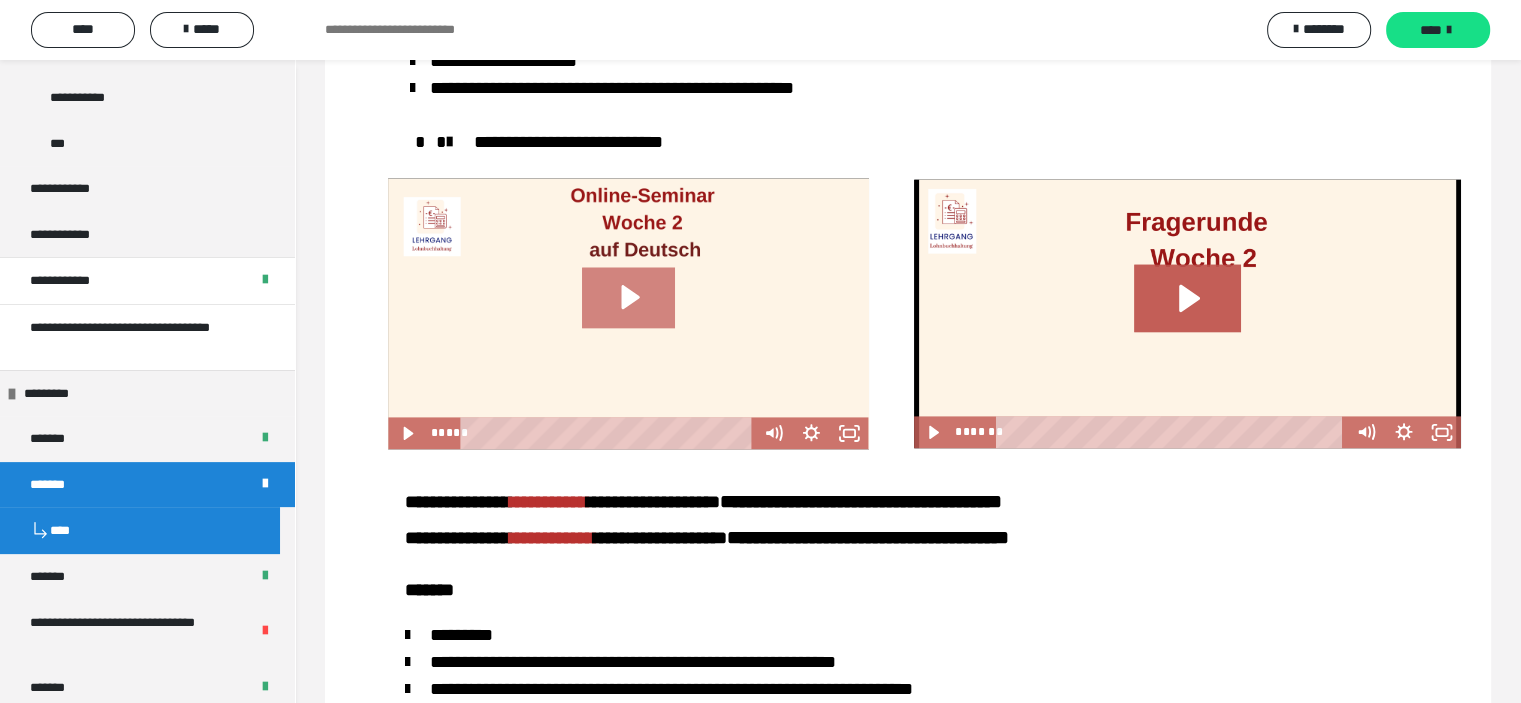 click 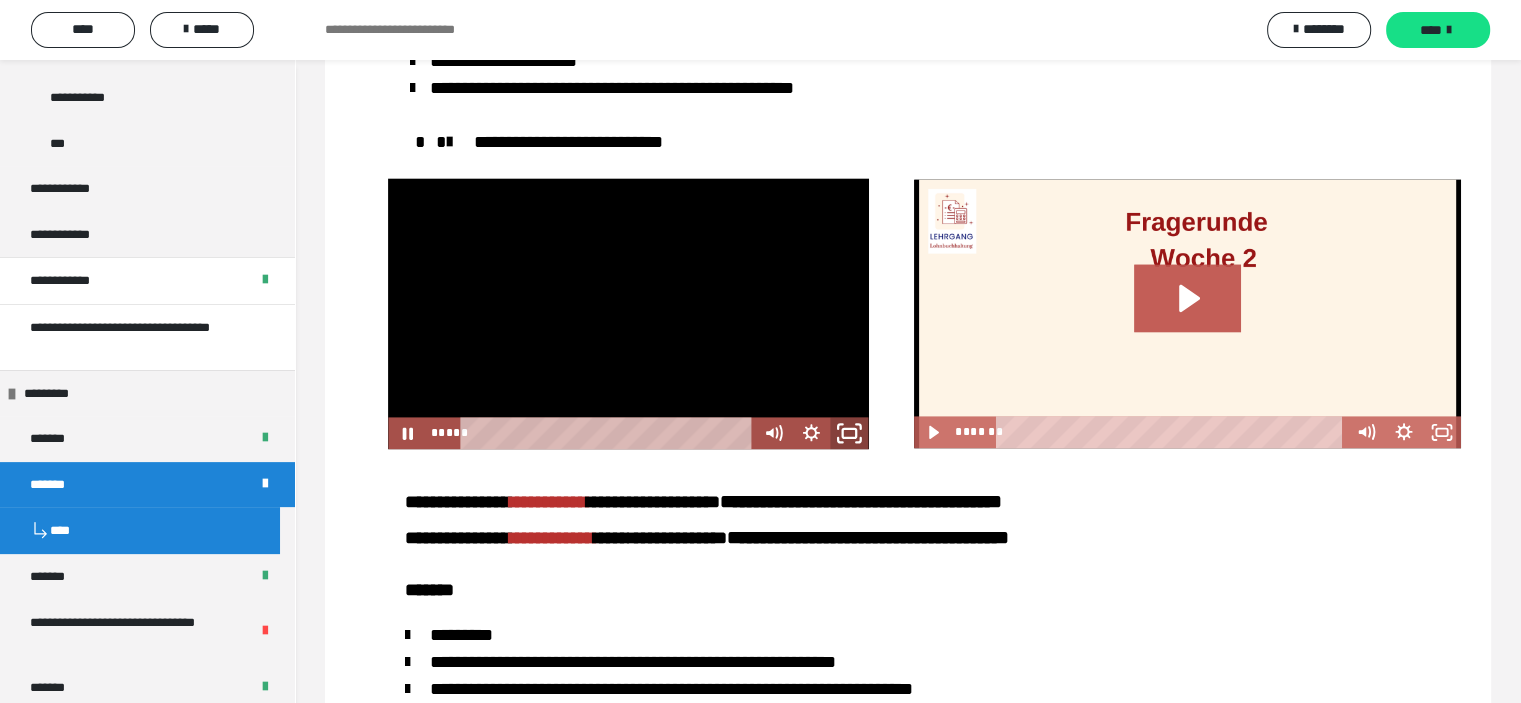 click 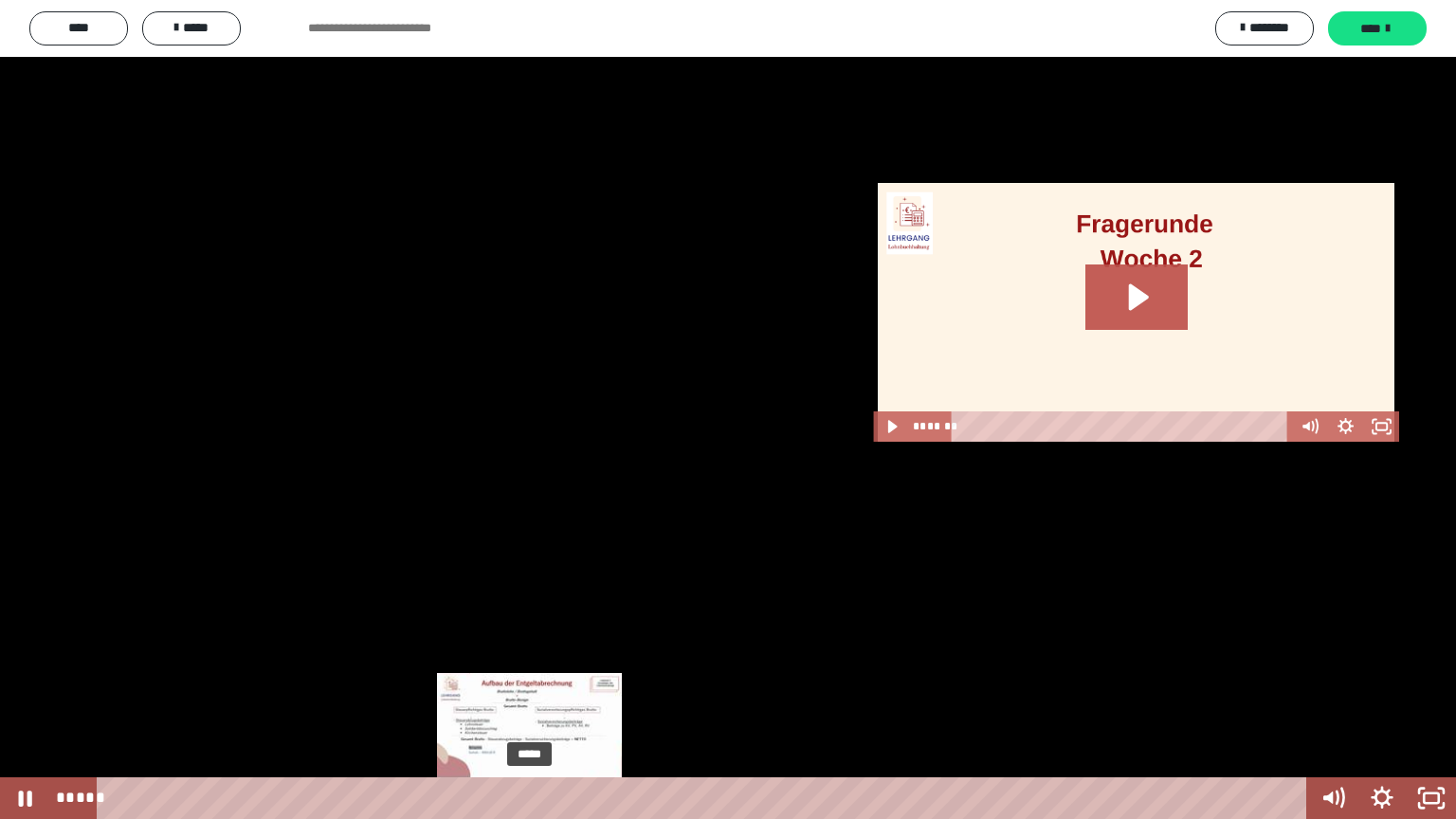 click on "*****" at bounding box center [705, 798] 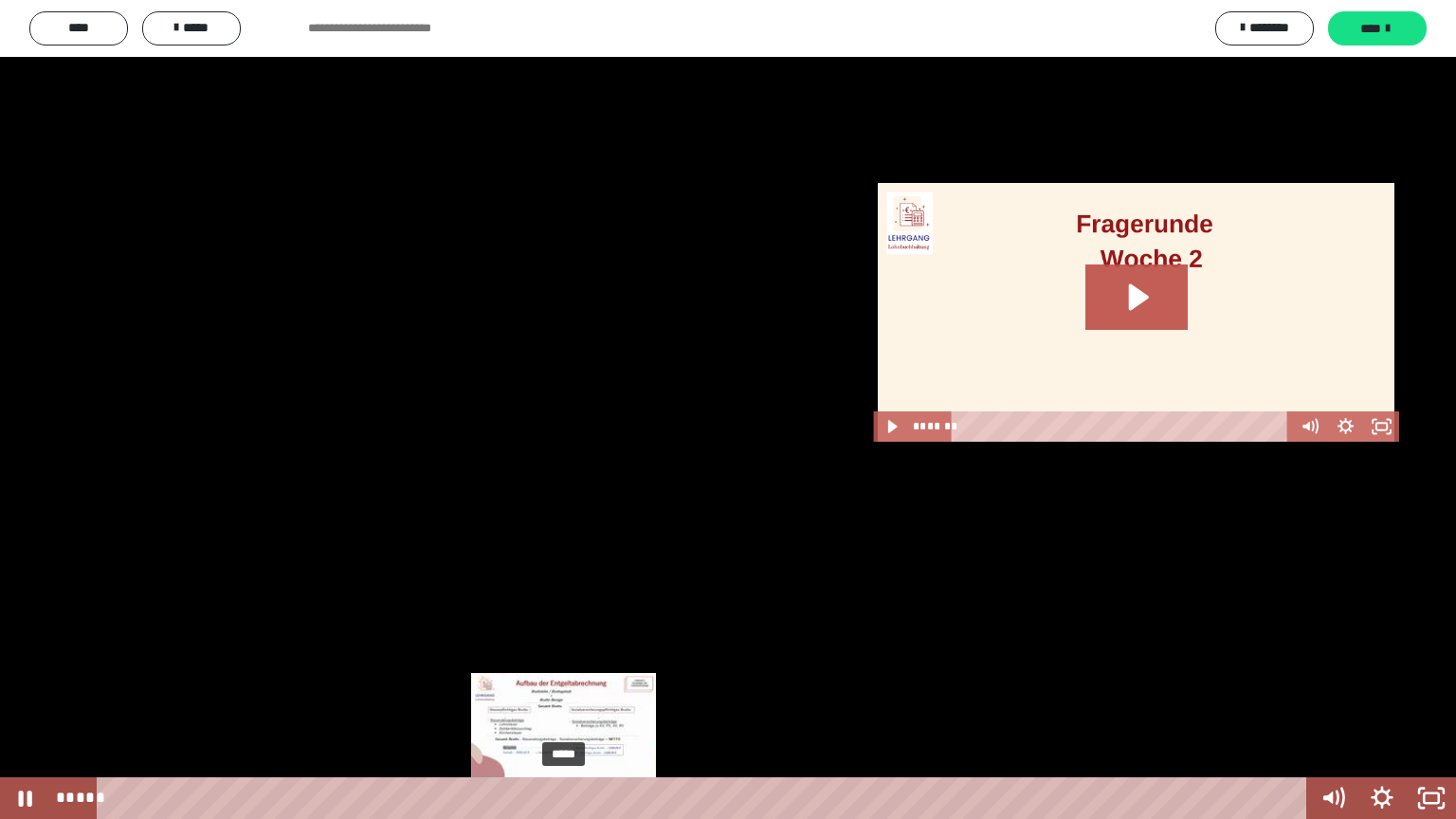 click on "*****" at bounding box center (705, 798) 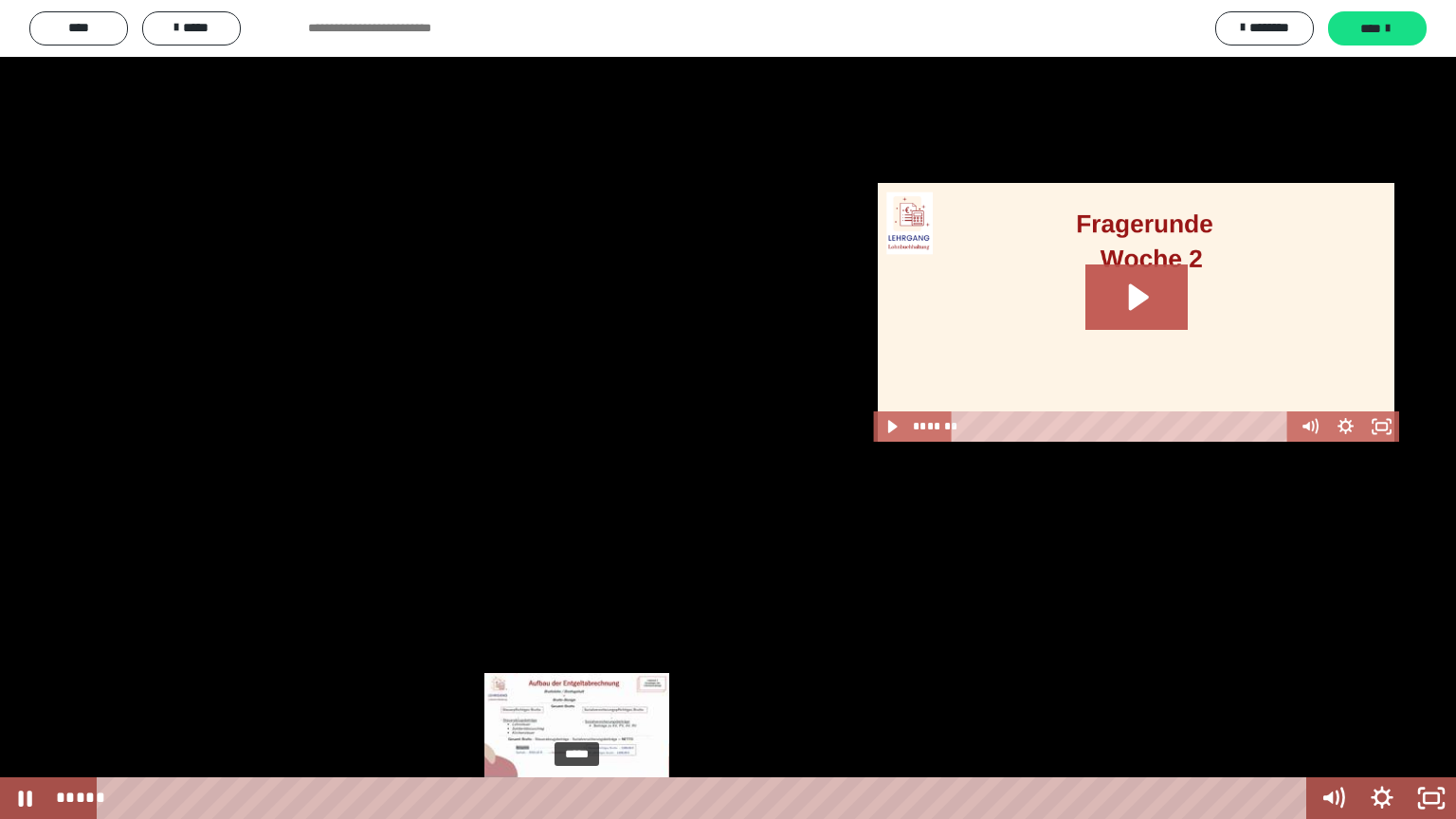 click on "*****" at bounding box center (705, 798) 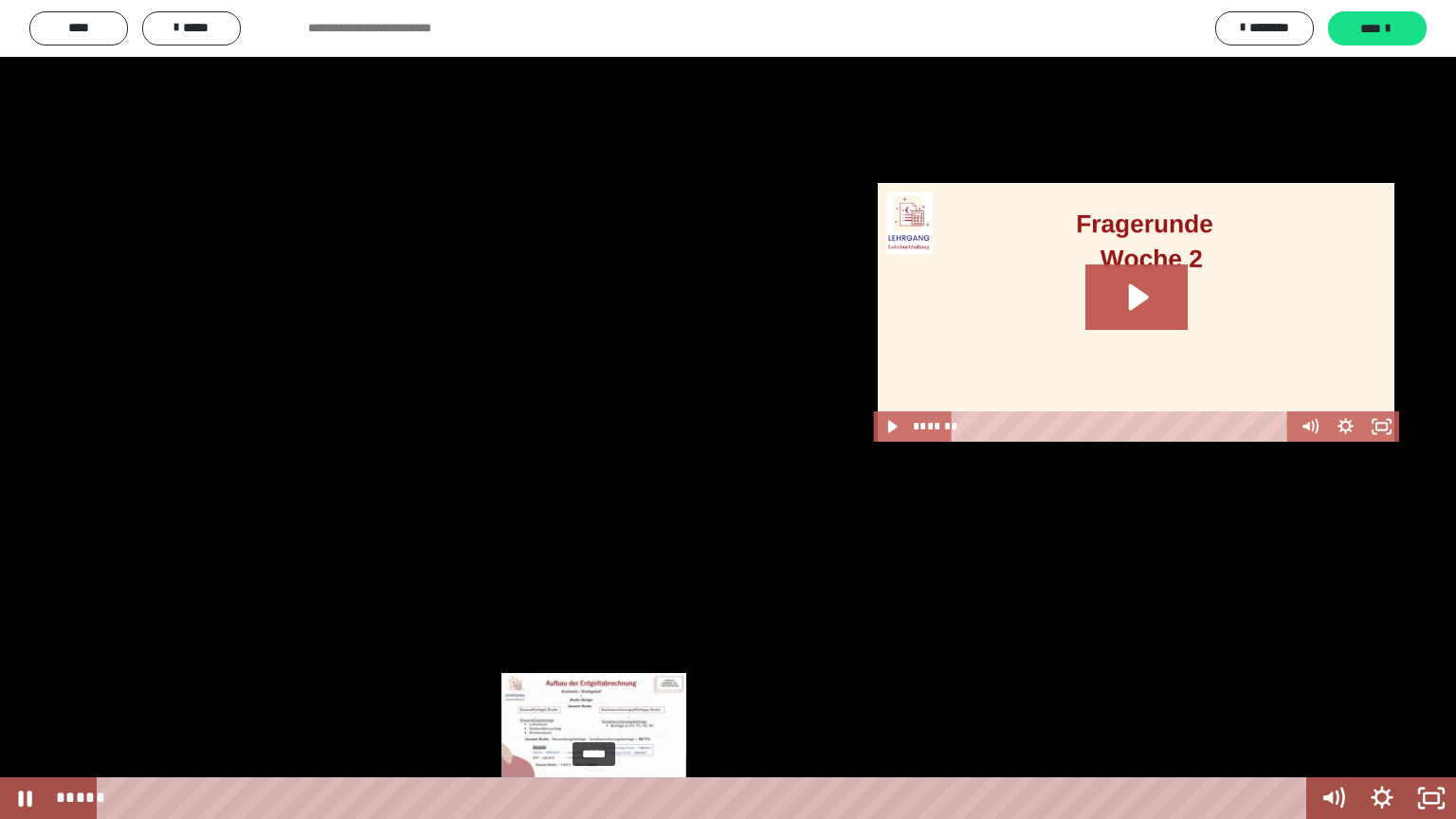 click on "*****" at bounding box center [705, 798] 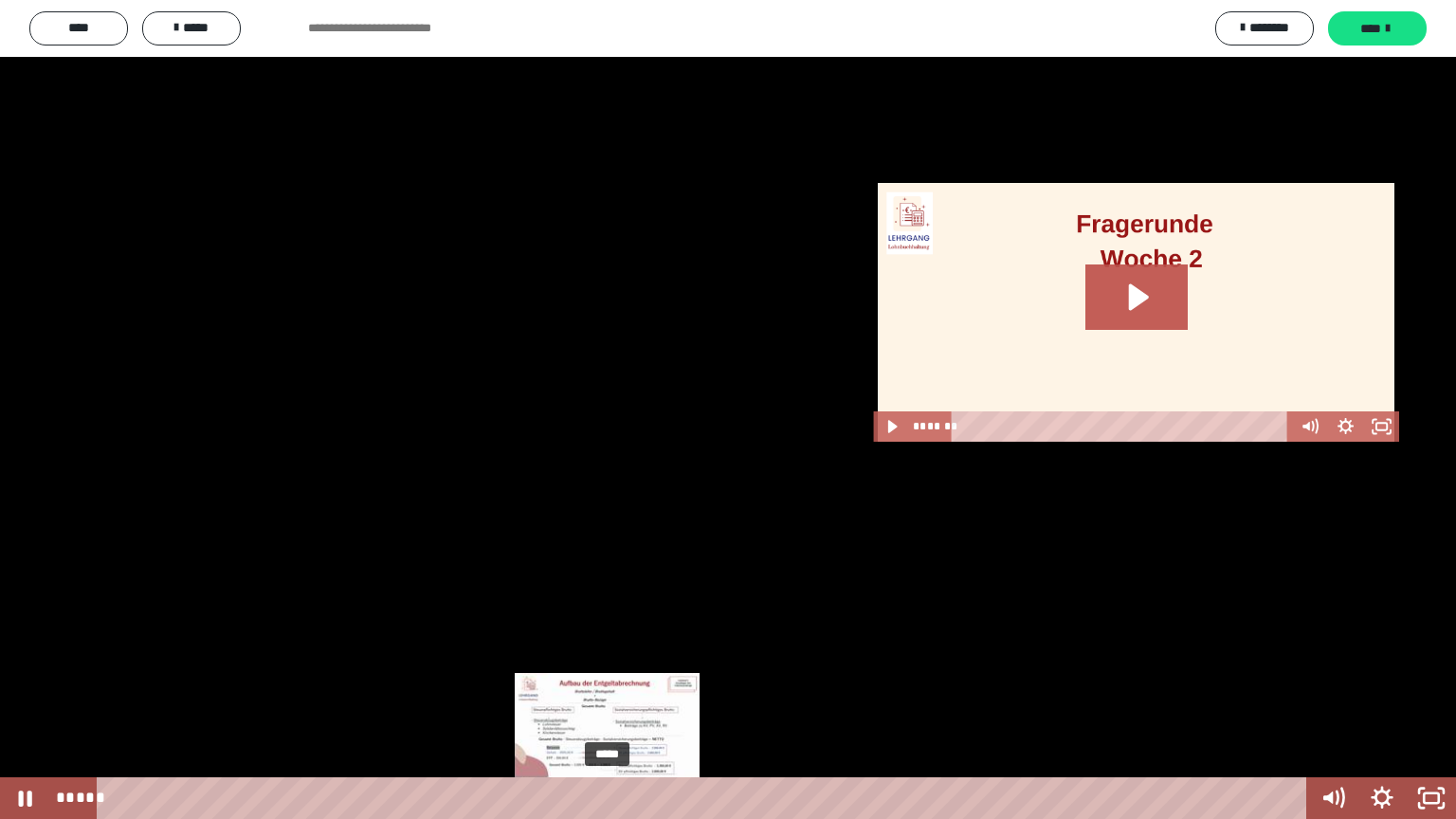 click on "*****" at bounding box center (705, 798) 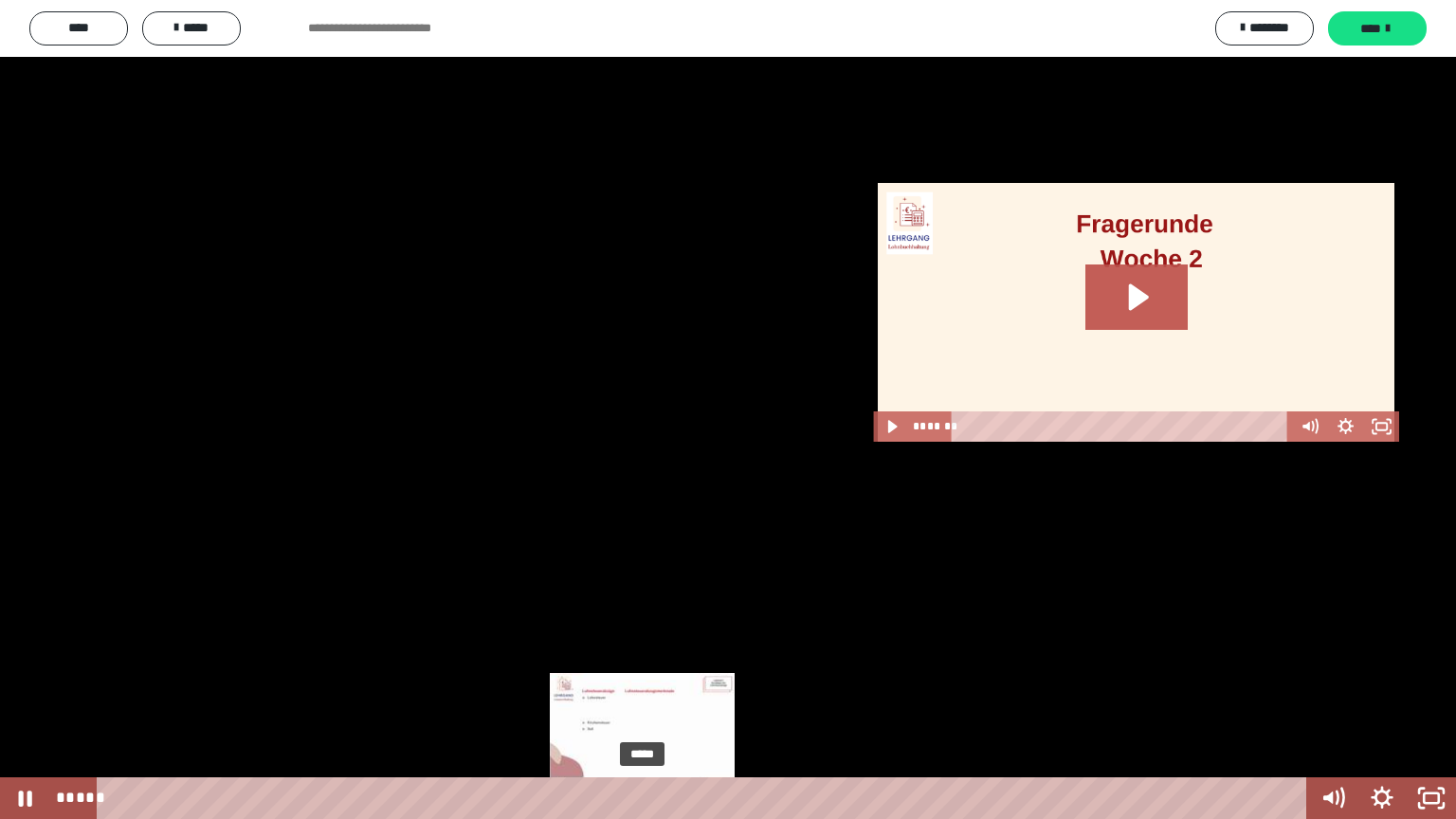 click on "*****" at bounding box center (705, 798) 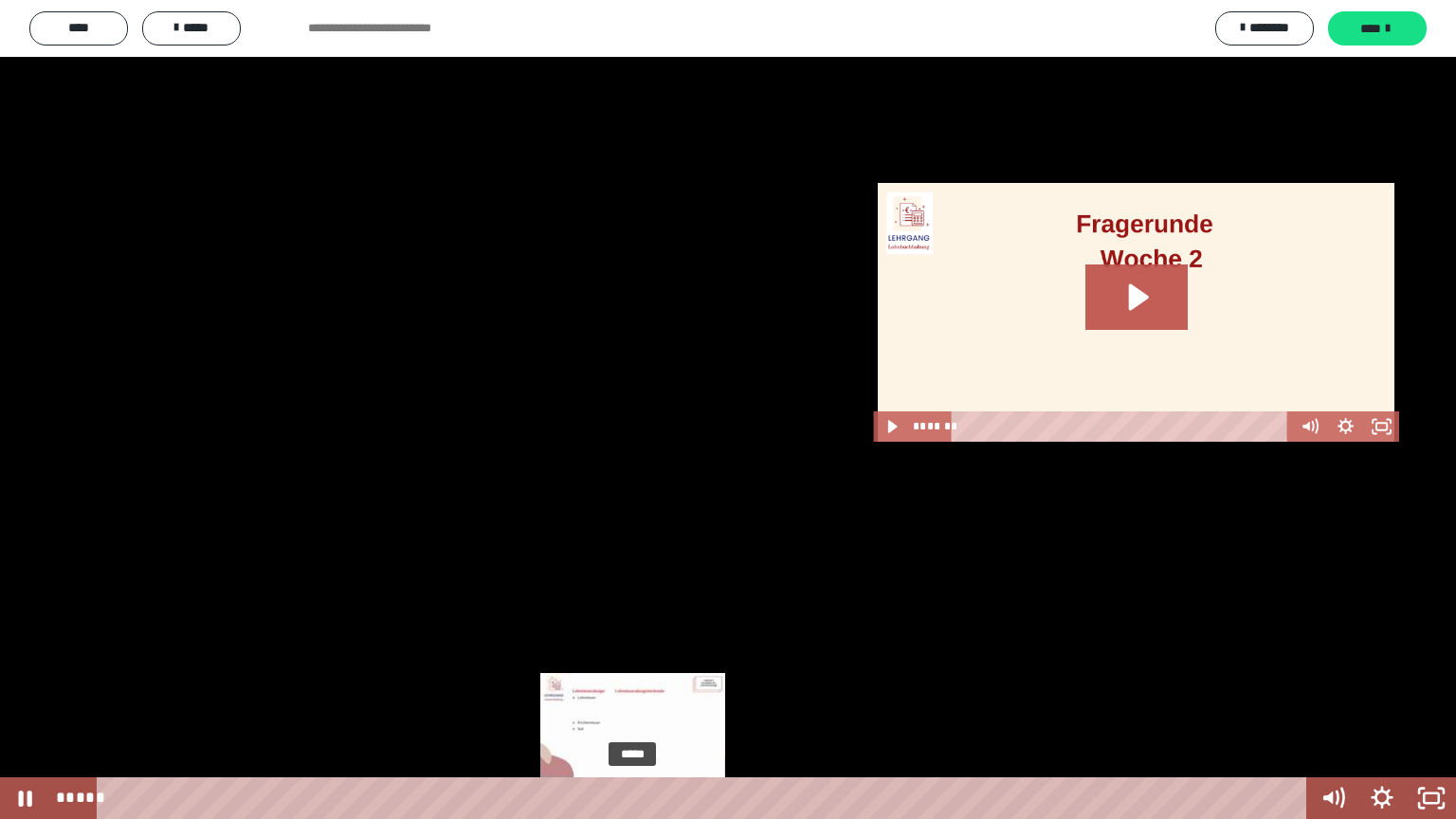 click on "*****" at bounding box center [705, 798] 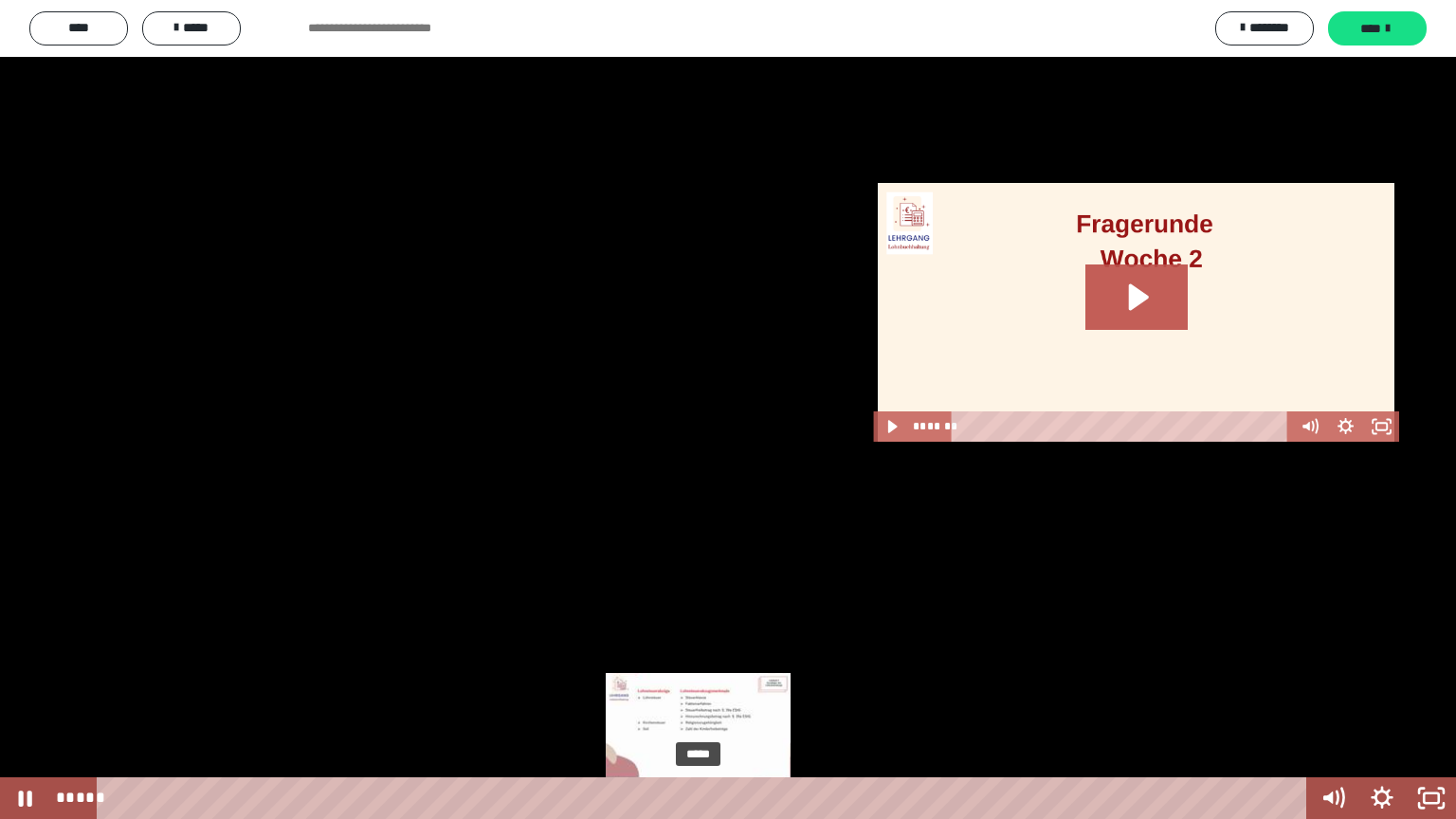 click on "*****" at bounding box center [705, 798] 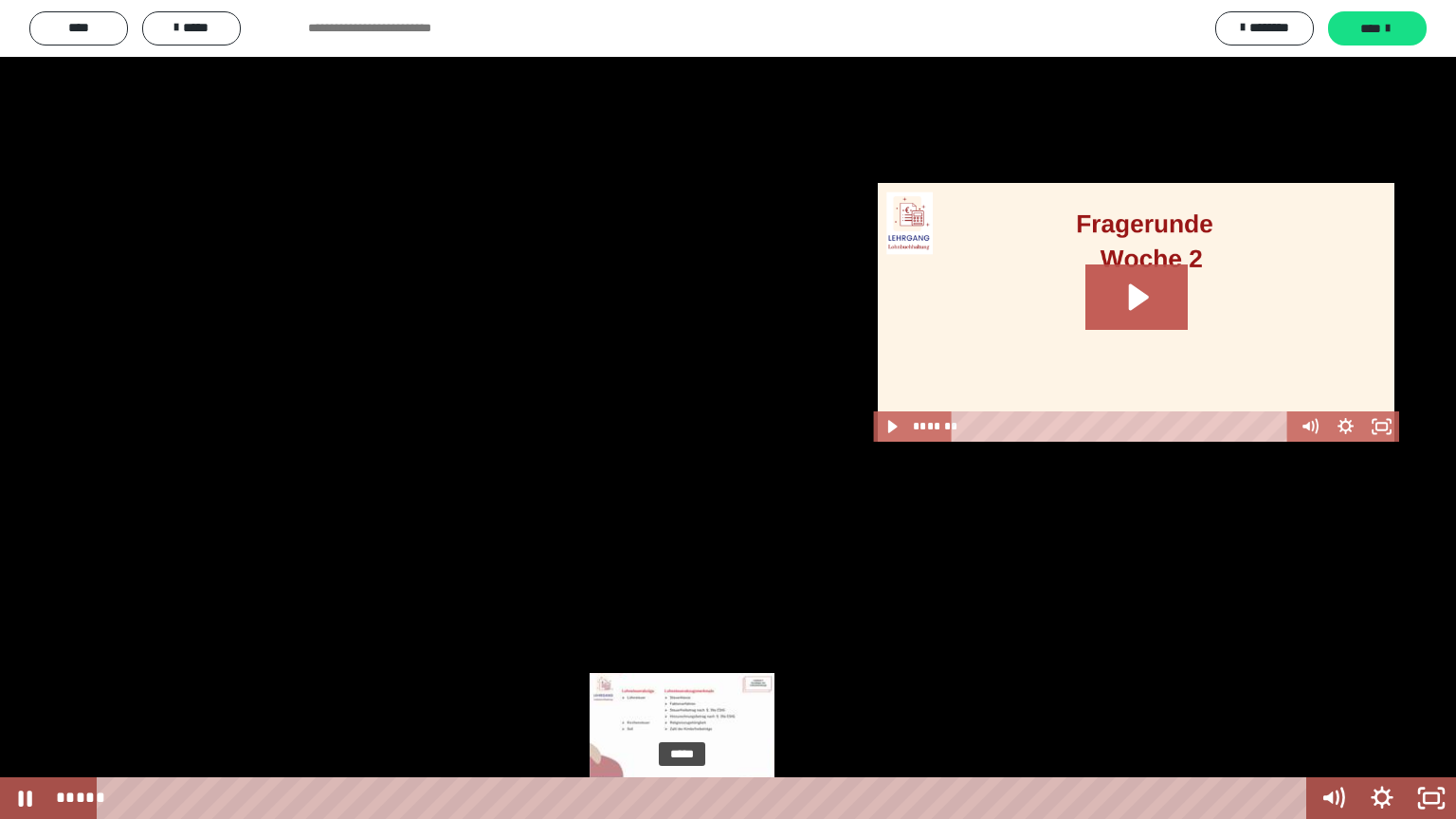 click on "*****" at bounding box center (705, 798) 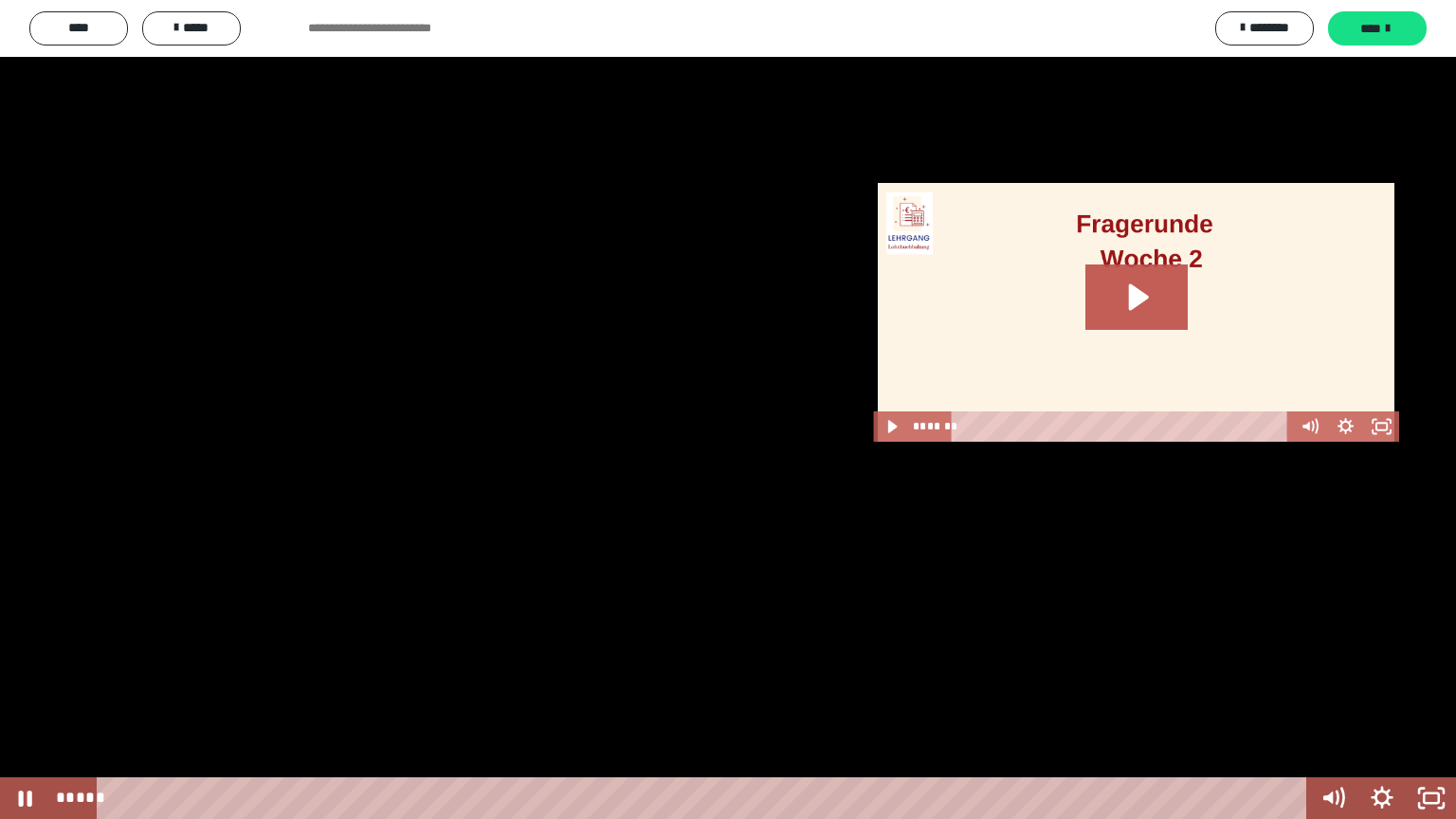 drag, startPoint x: 932, startPoint y: 428, endPoint x: 910, endPoint y: 392, distance: 42.190046 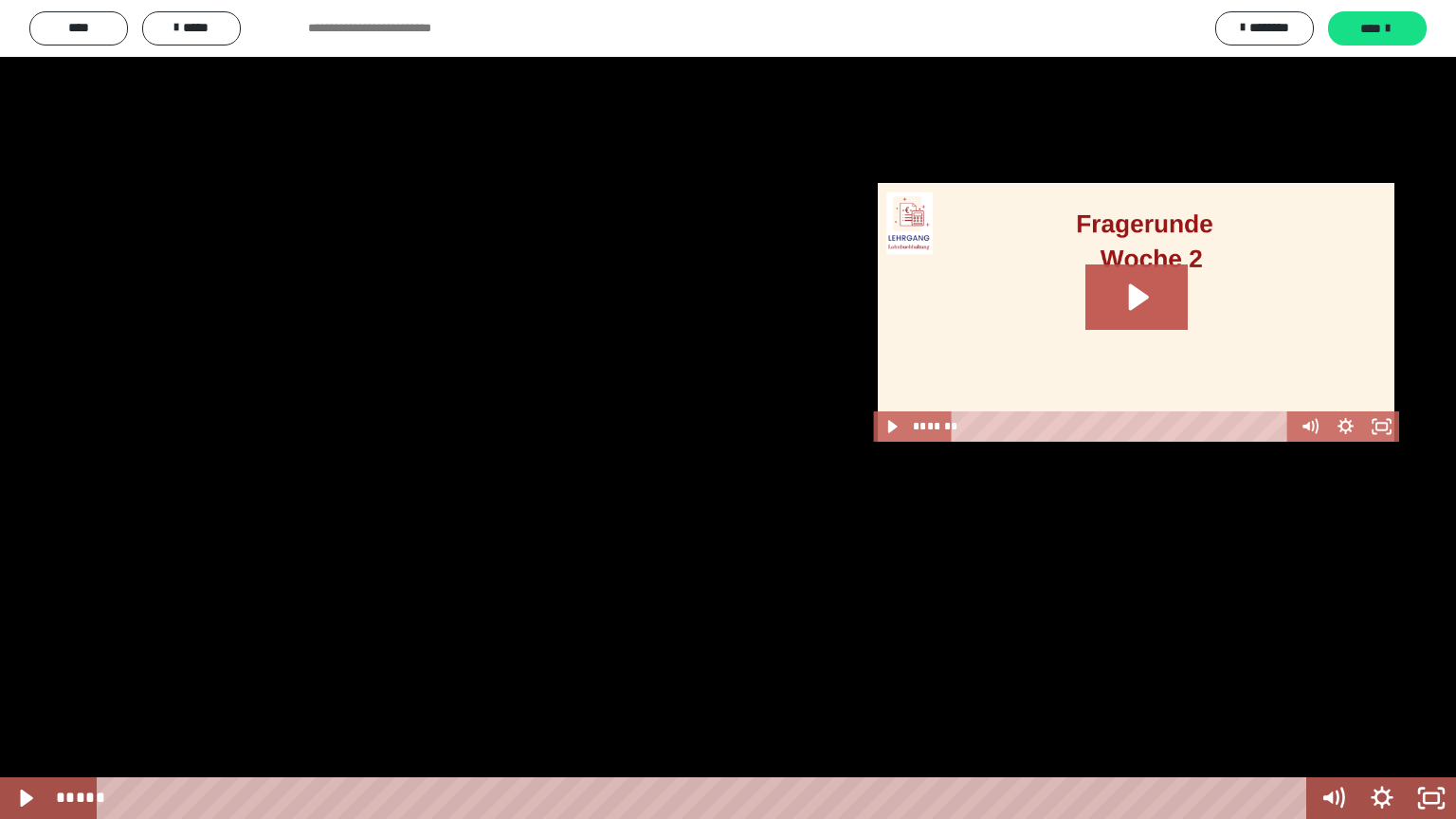 click at bounding box center [728, 410] 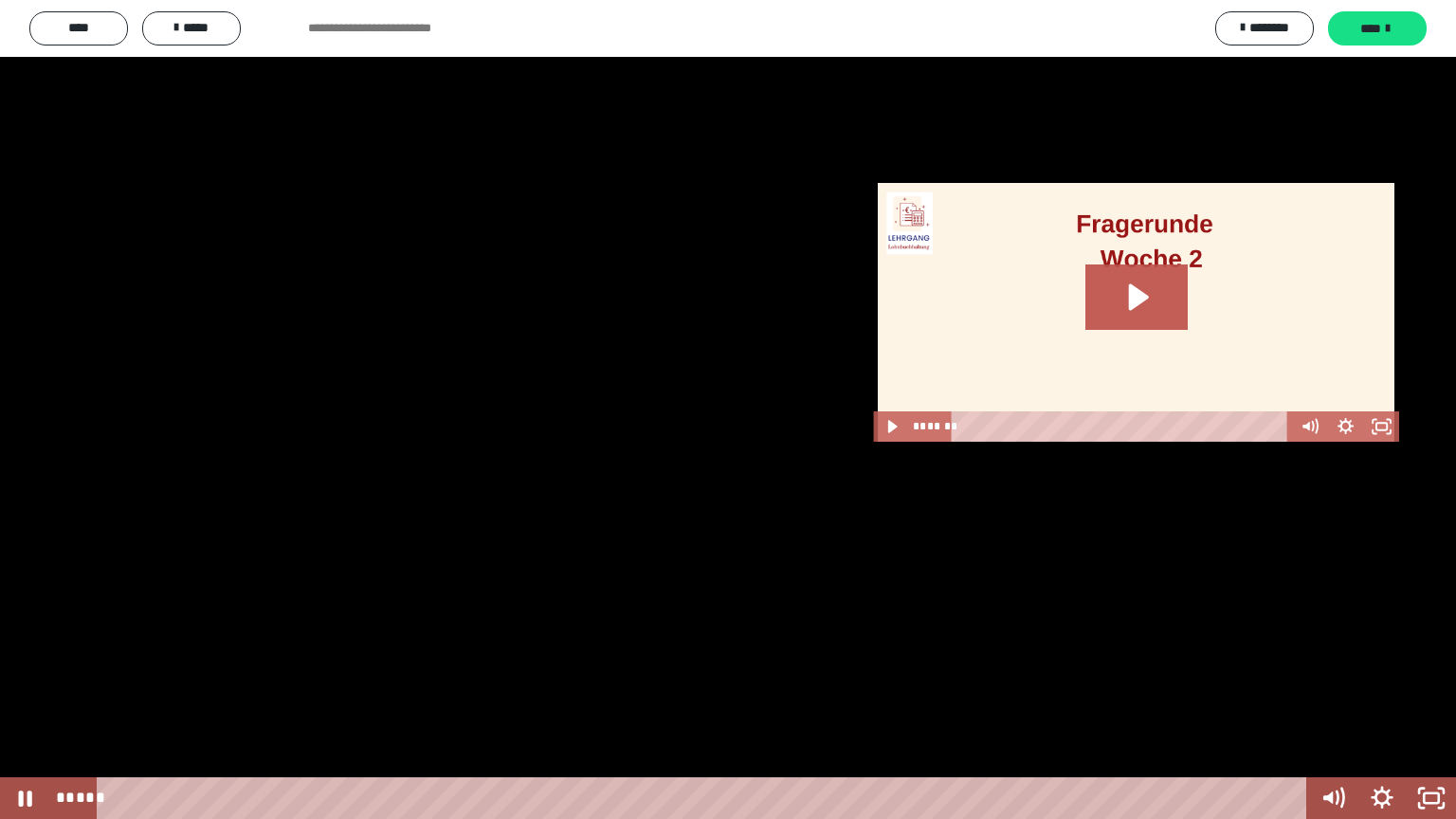 click at bounding box center [728, 410] 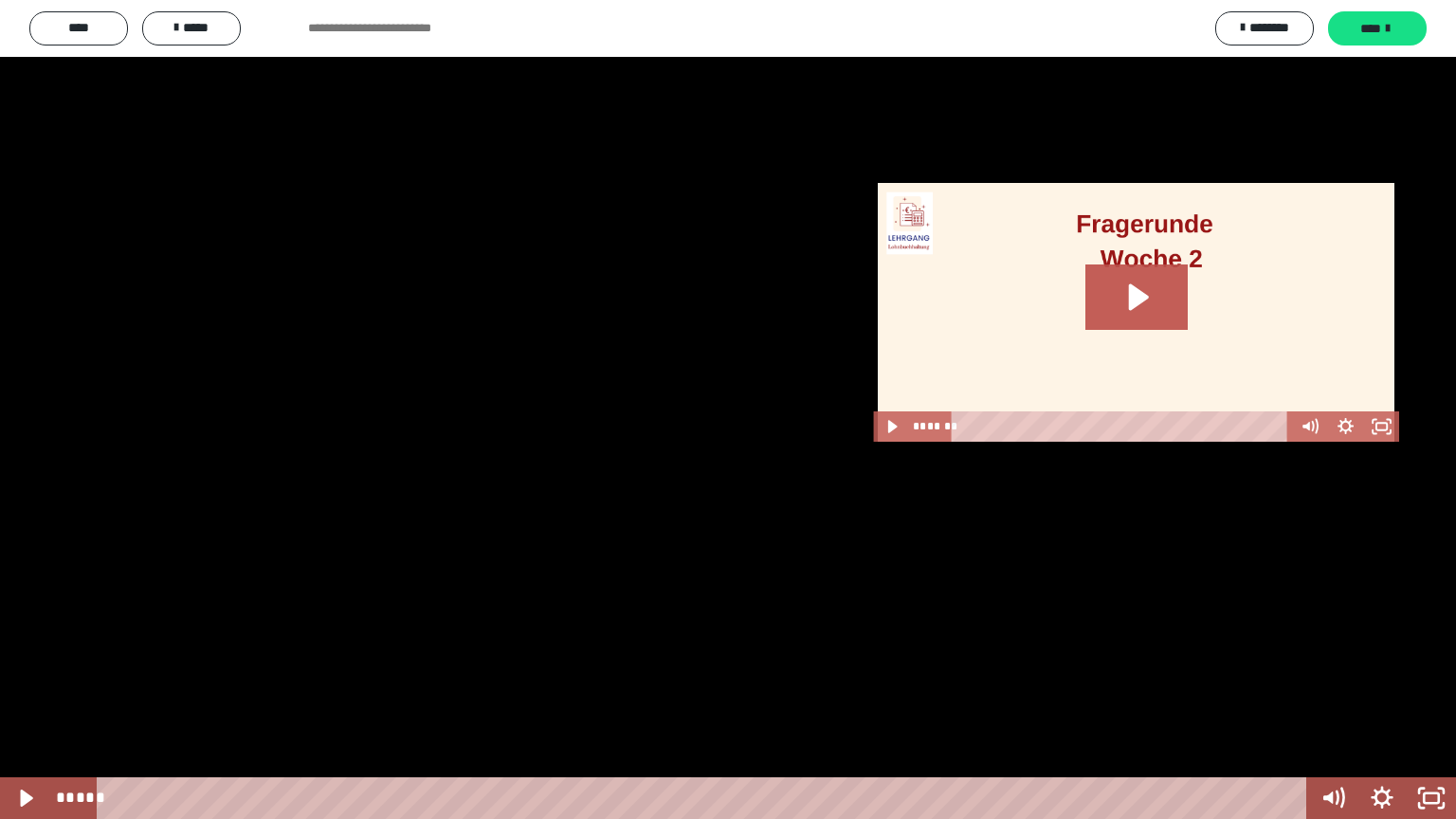 click at bounding box center [728, 410] 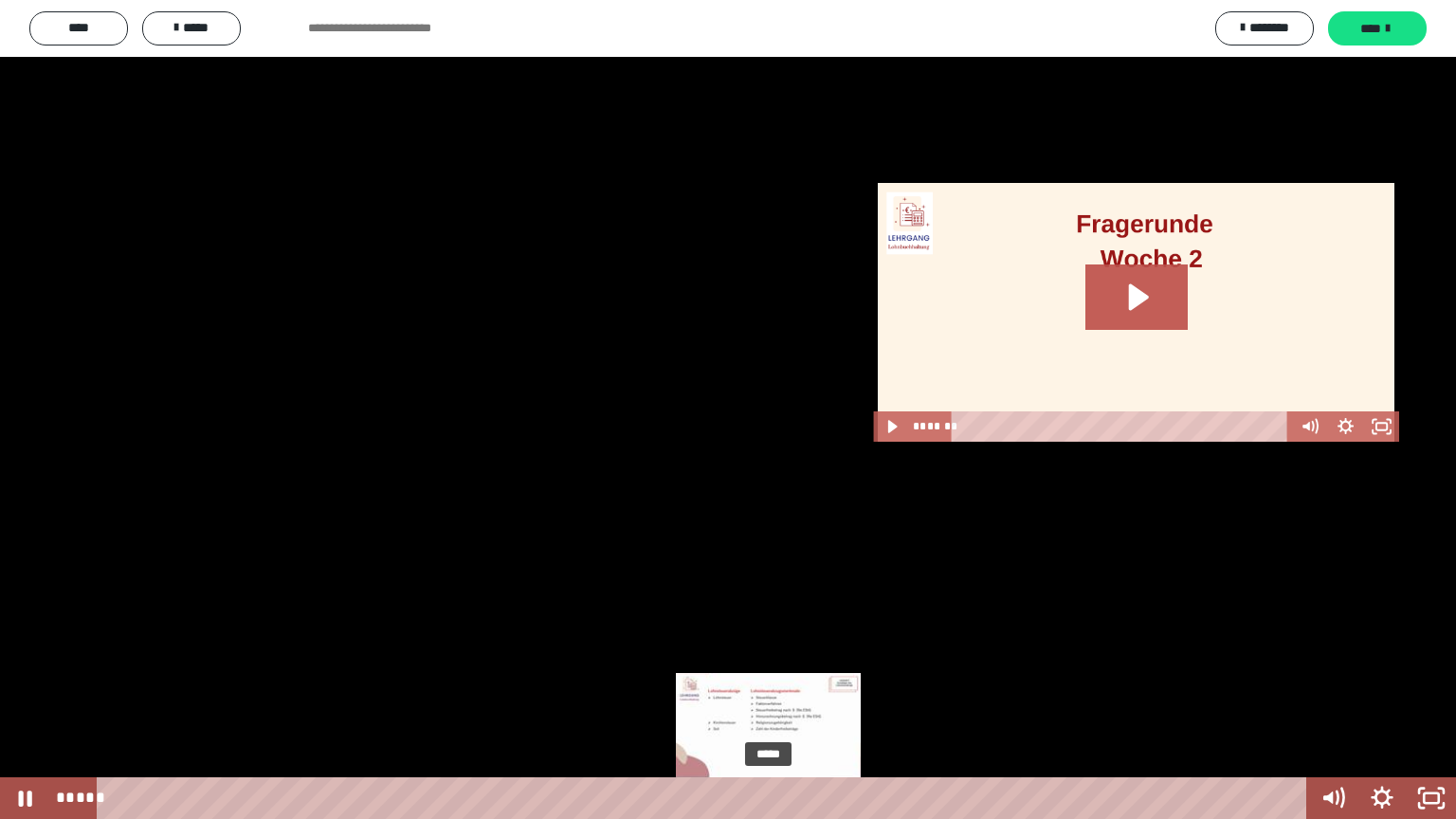 click on "*****" at bounding box center [705, 798] 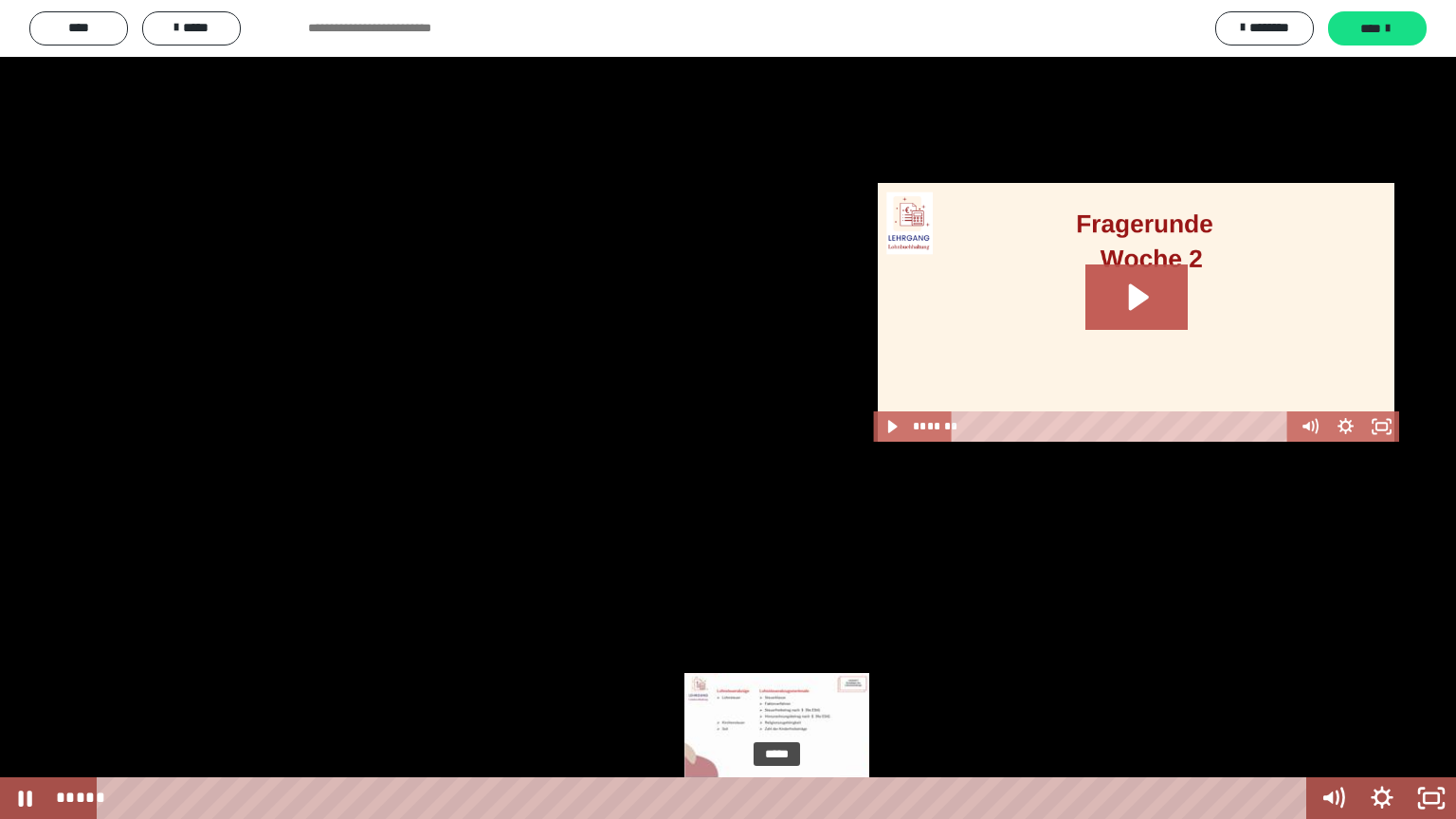 click on "*****" at bounding box center [705, 798] 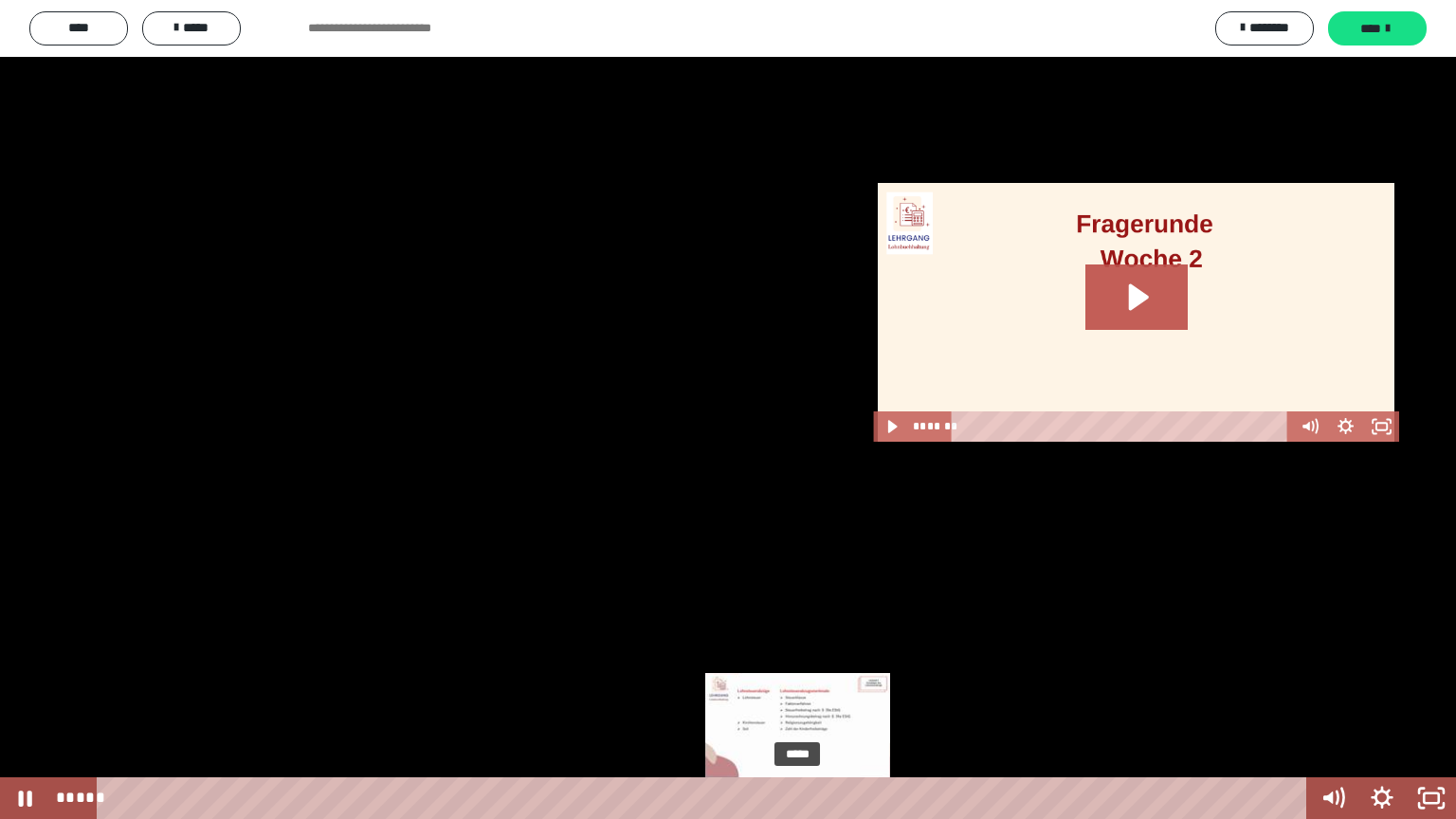 click on "*****" at bounding box center [705, 798] 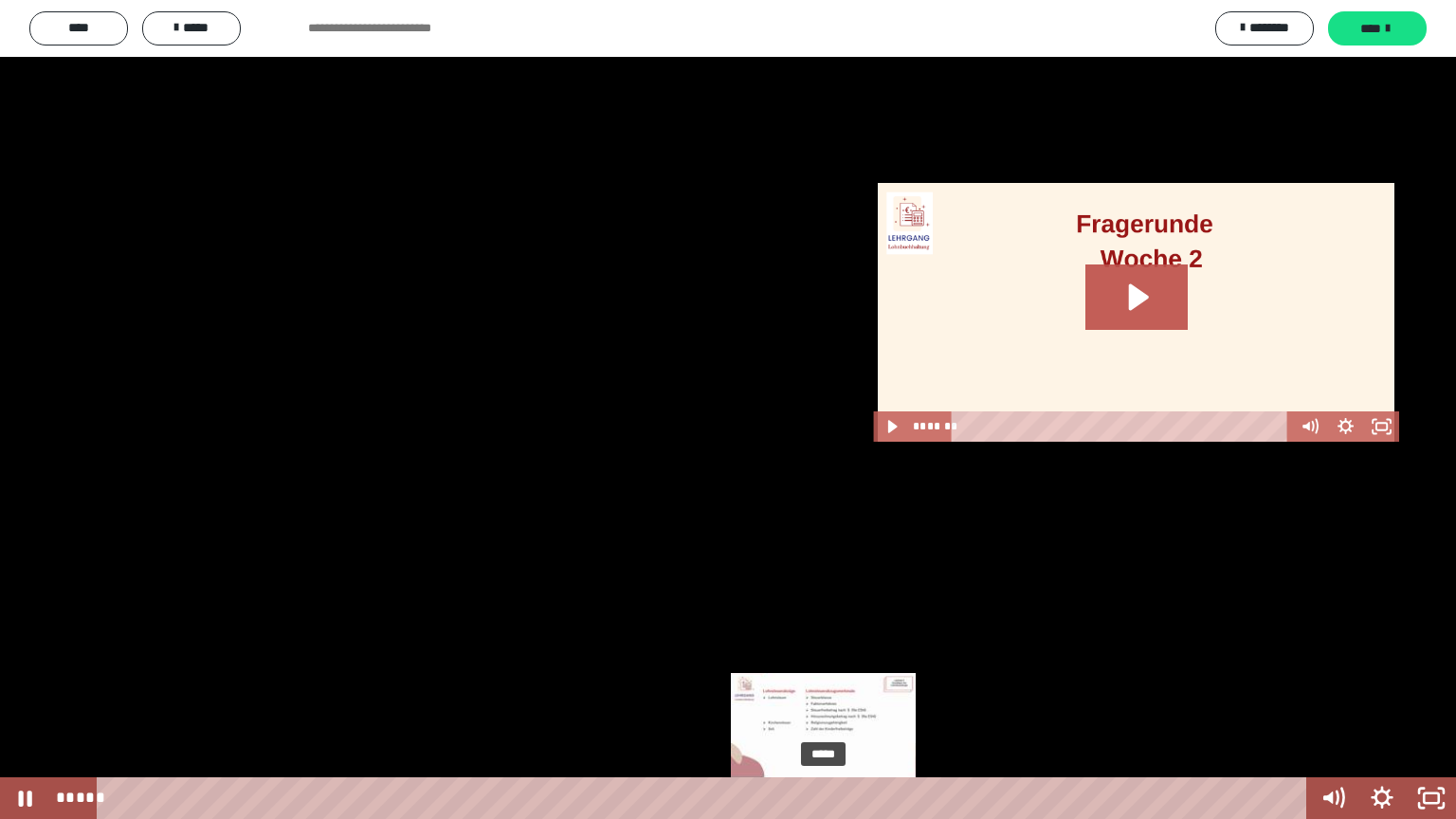 click on "*****" at bounding box center [705, 798] 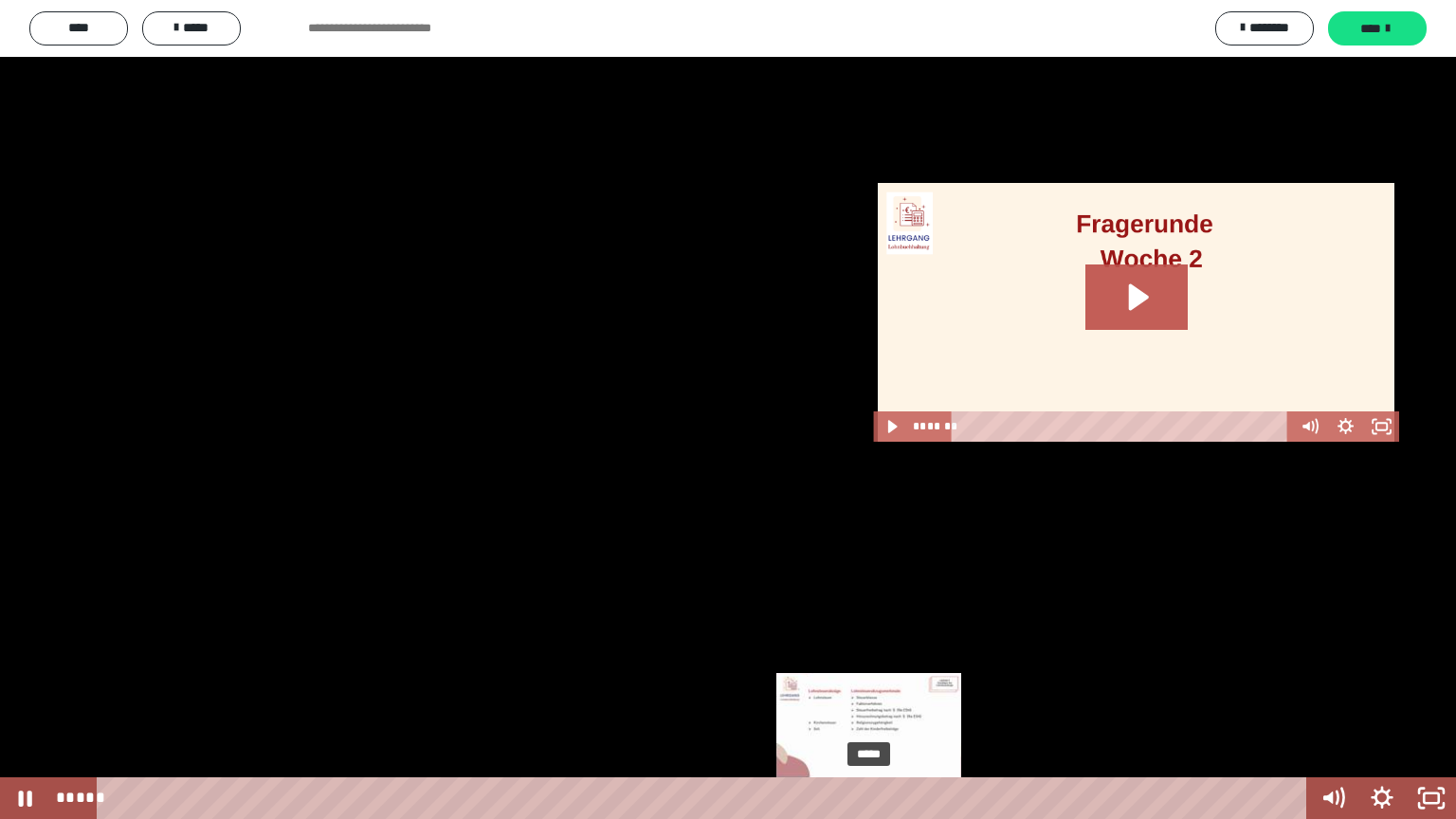 click on "*****" at bounding box center (705, 798) 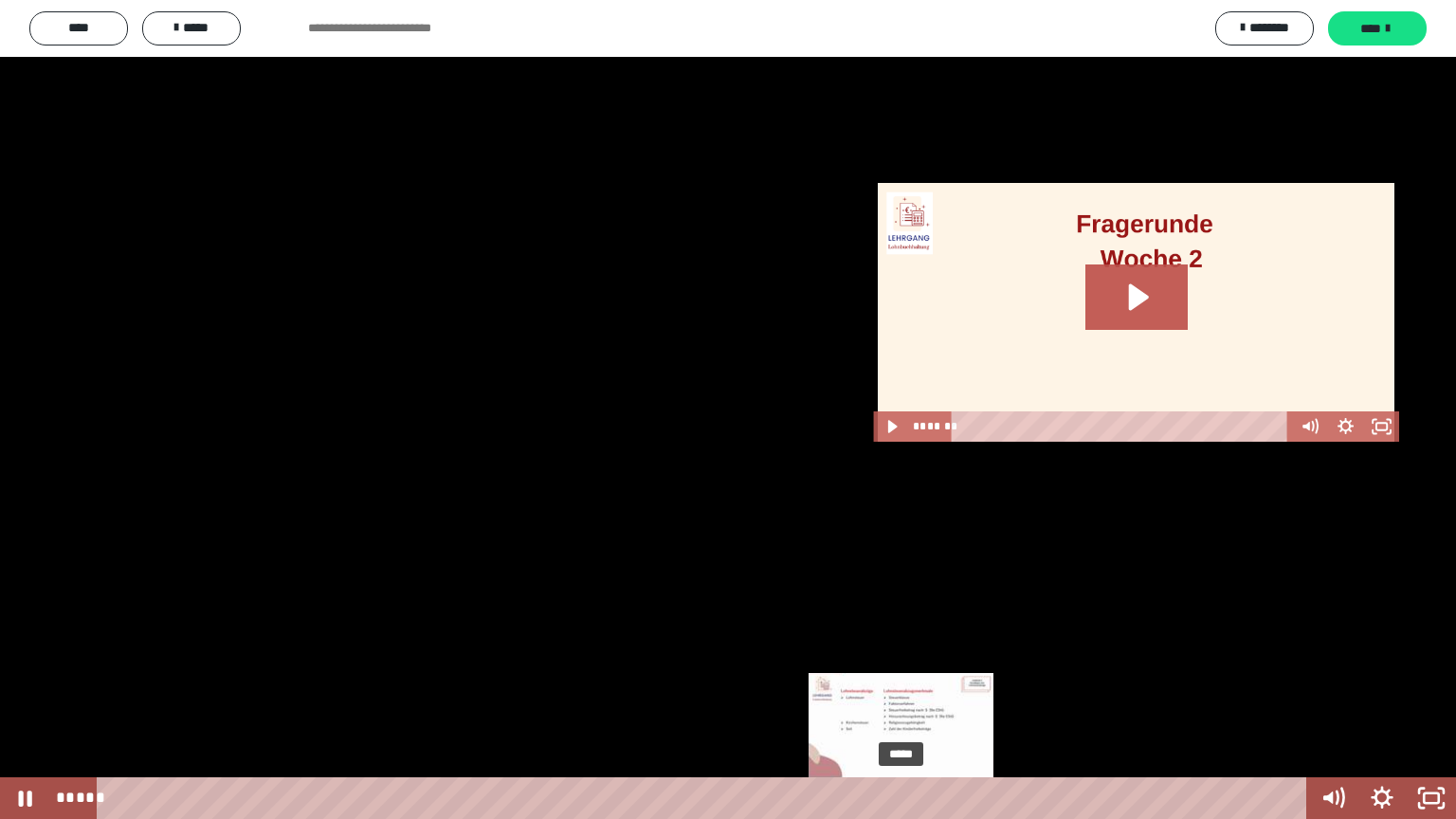 click on "*****" at bounding box center [705, 798] 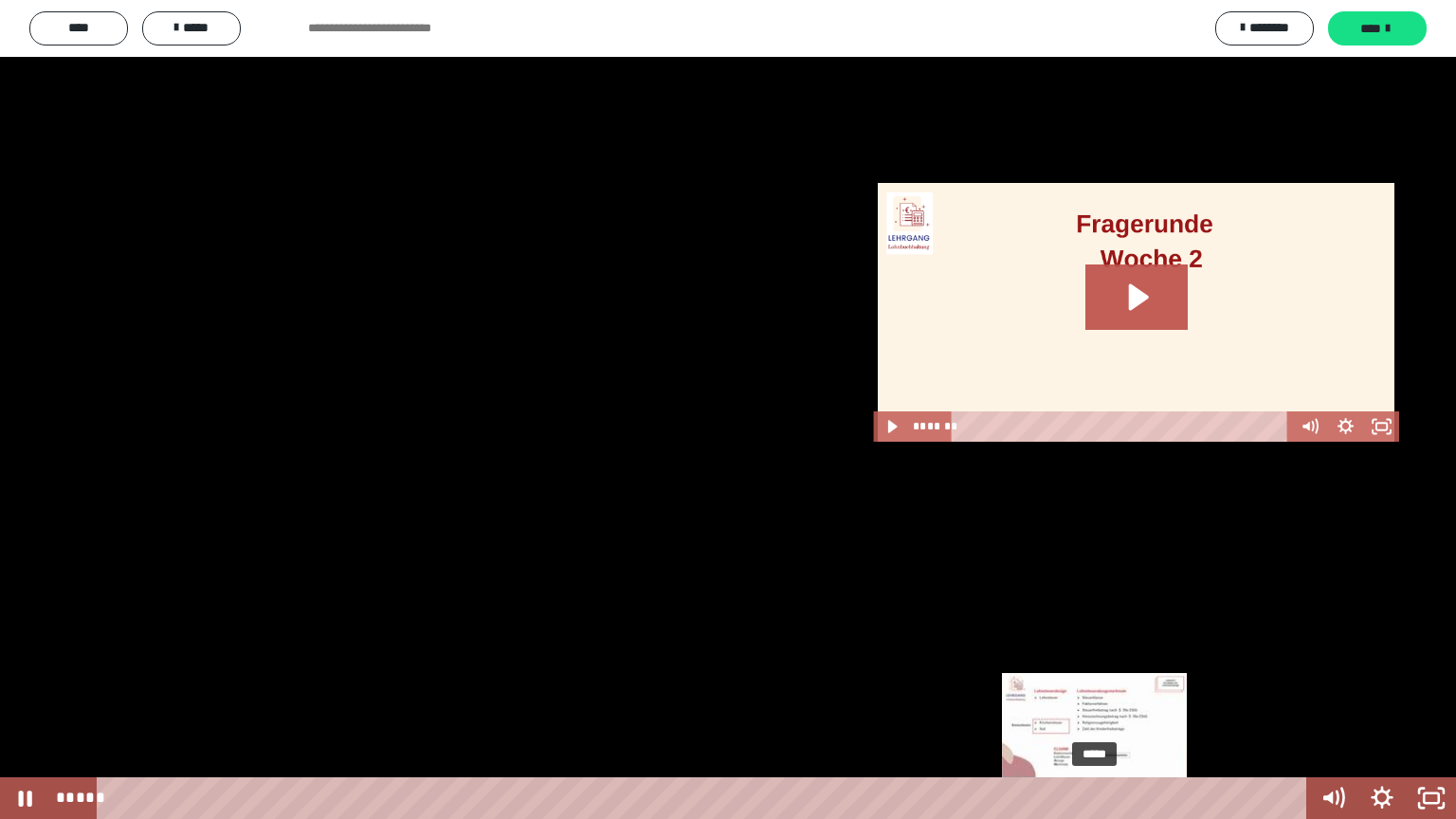 click on "*****" at bounding box center [705, 798] 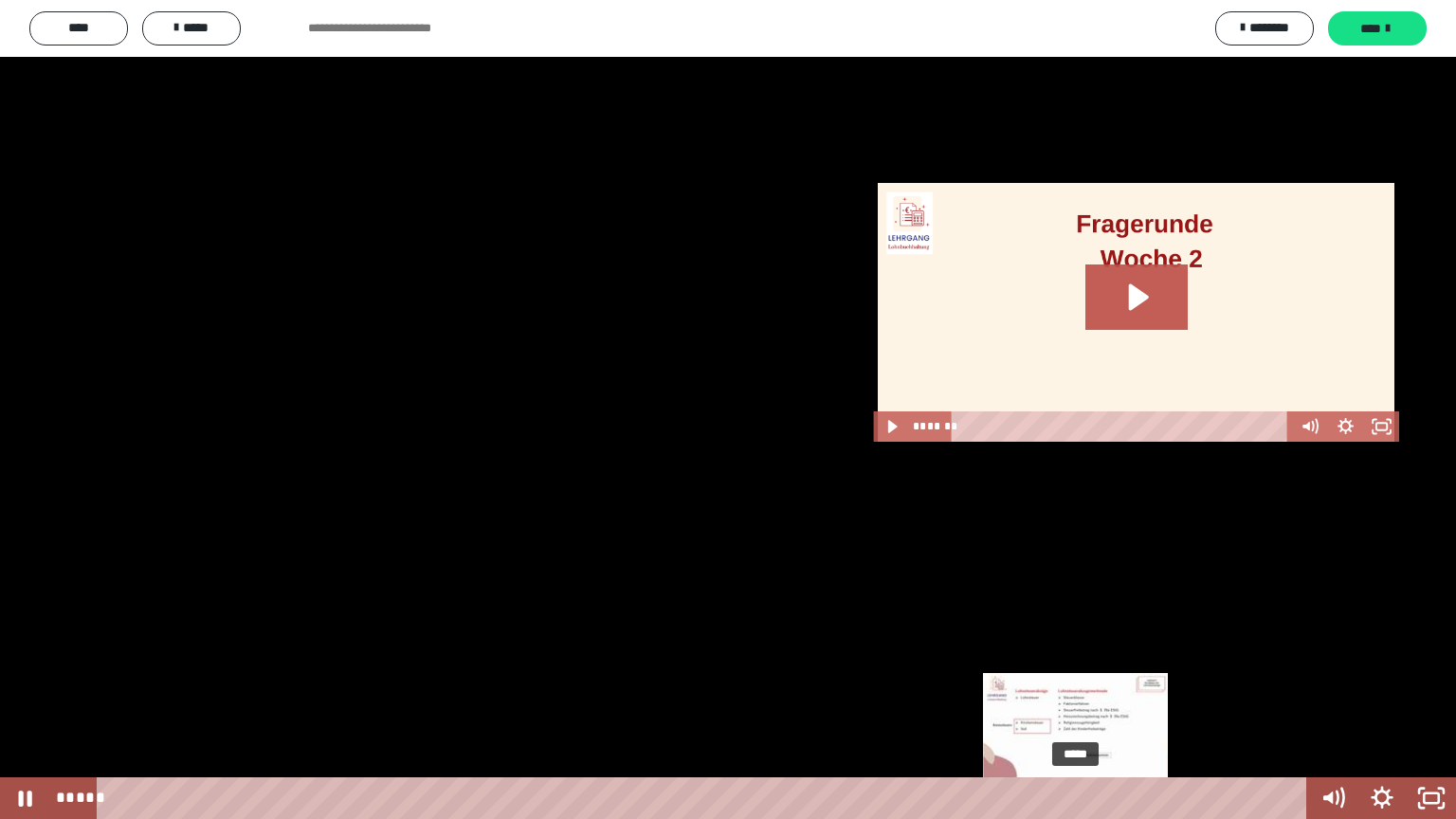 click on "*****" at bounding box center (705, 798) 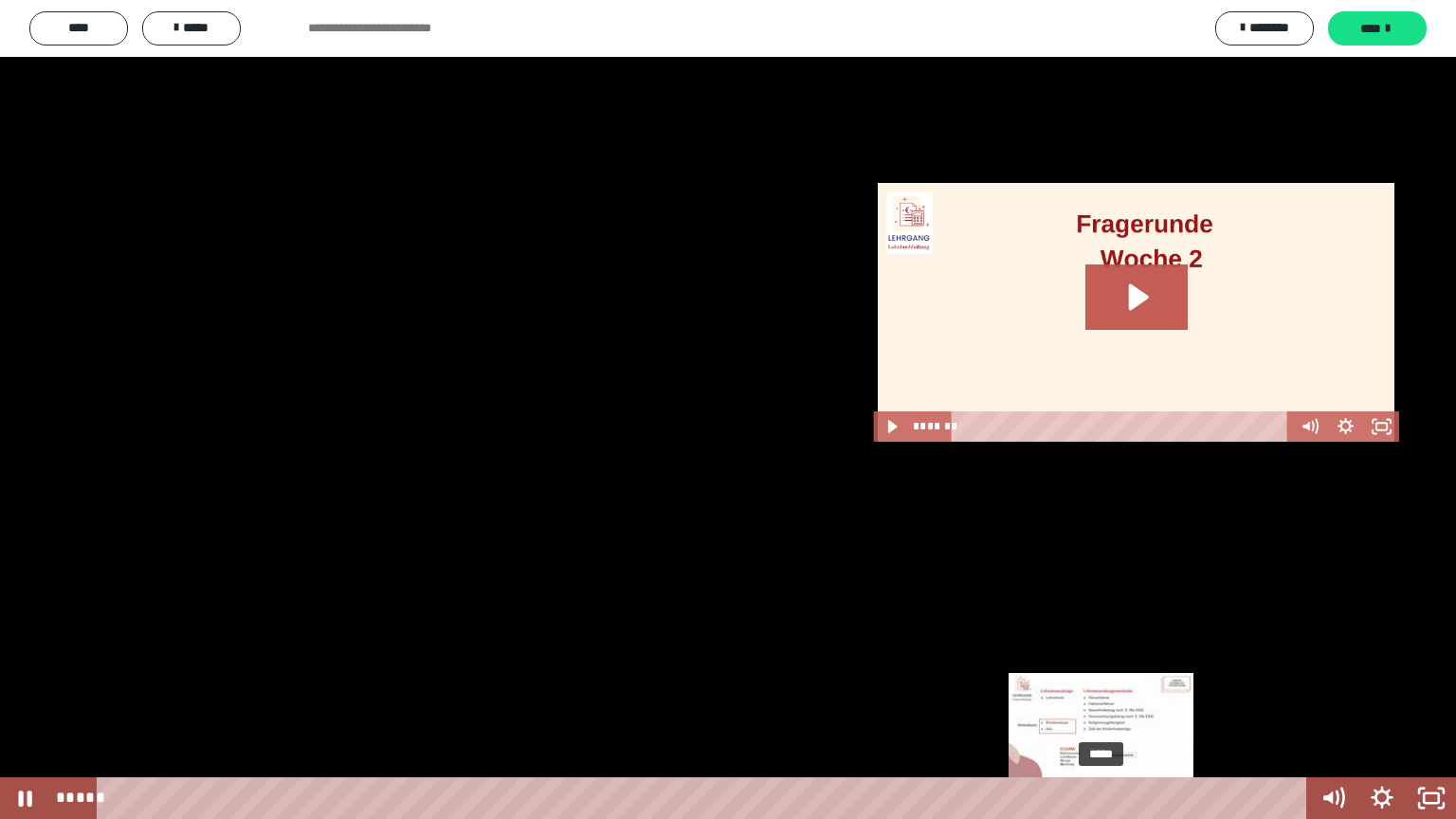 click on "*****" at bounding box center [705, 798] 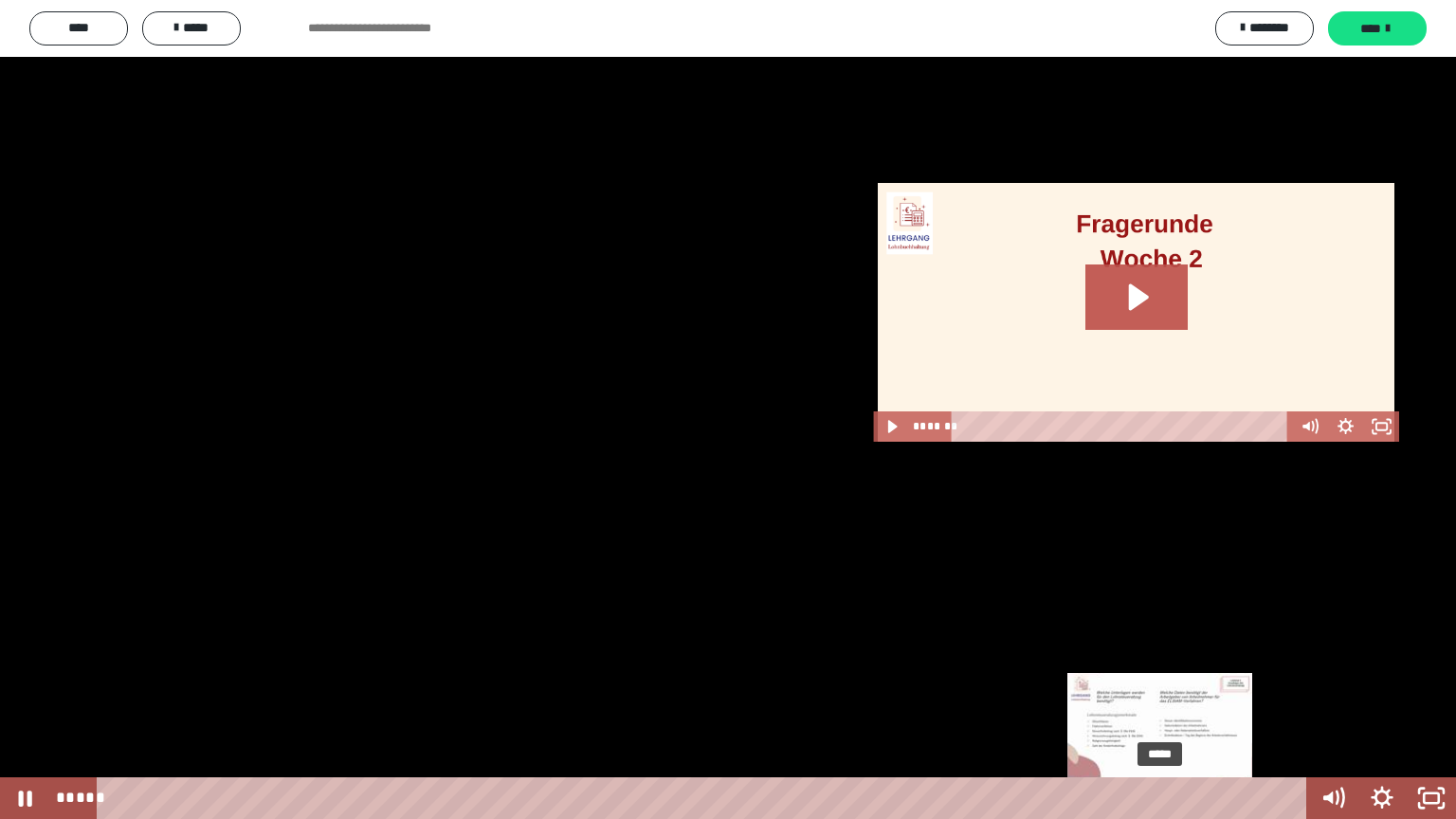 click on "*****" at bounding box center (705, 798) 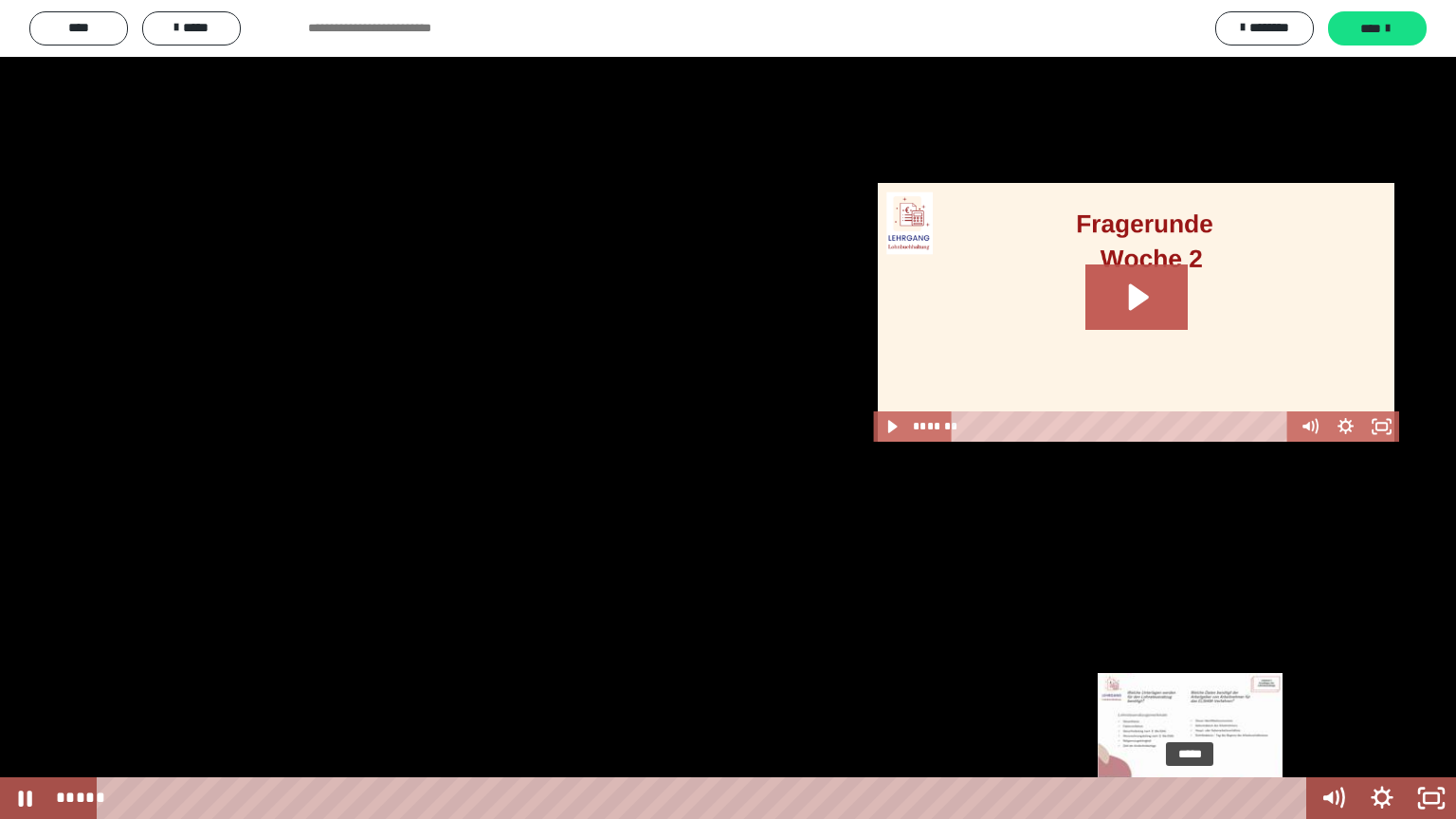 click on "*****" at bounding box center [705, 798] 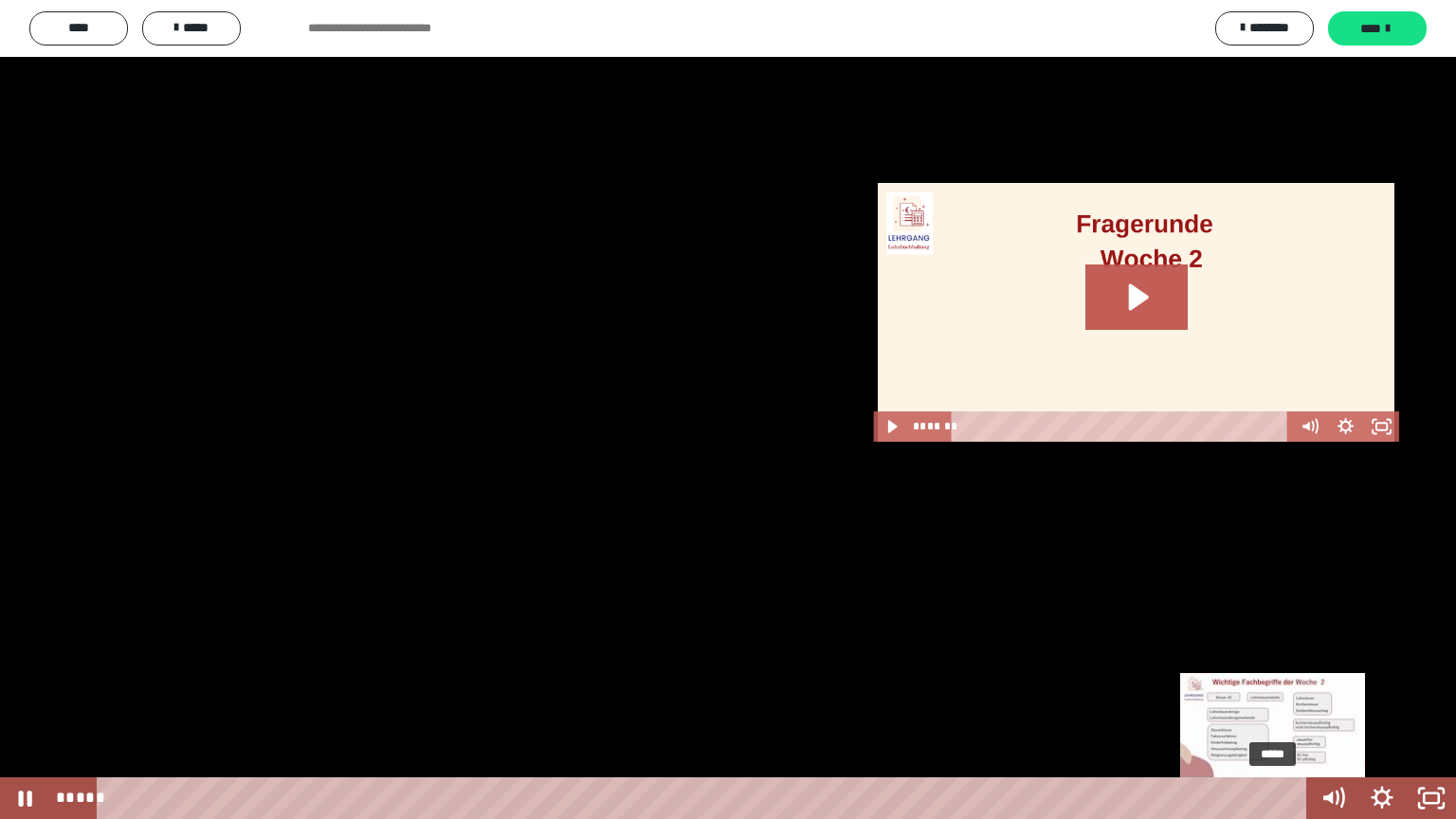 click on "*****" at bounding box center [705, 798] 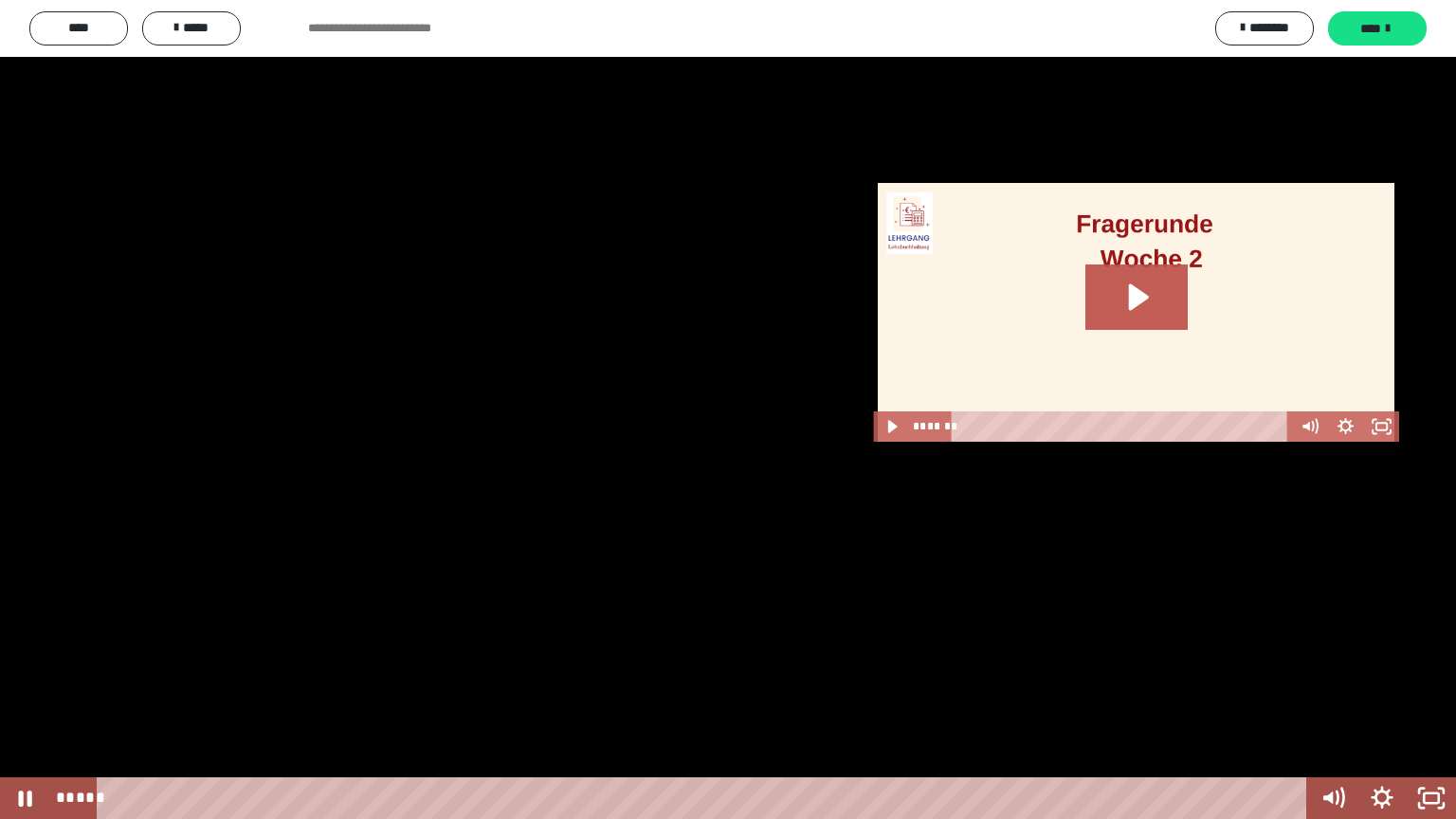 drag, startPoint x: 1094, startPoint y: 573, endPoint x: 1414, endPoint y: 538, distance: 321.9084 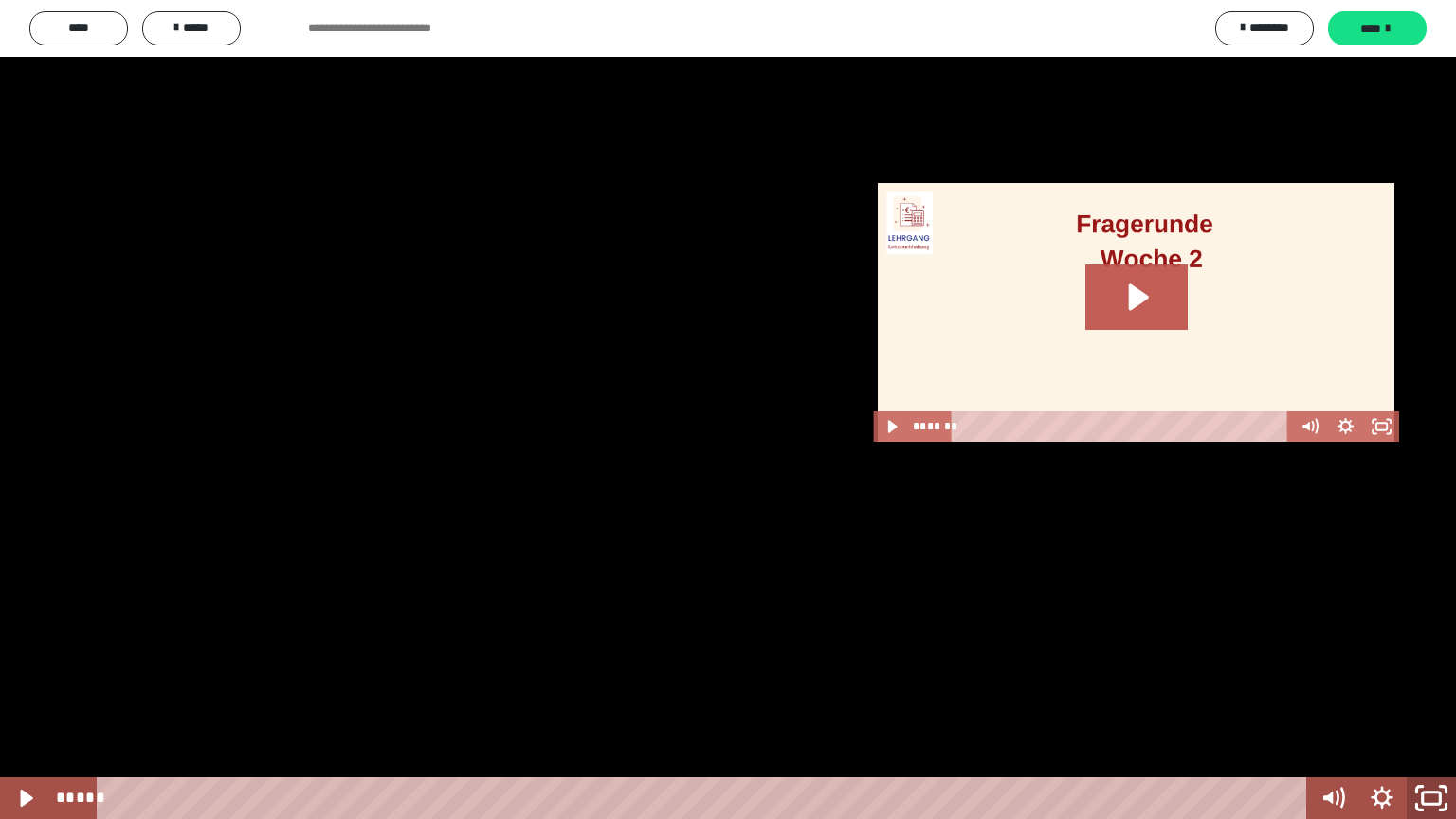 click 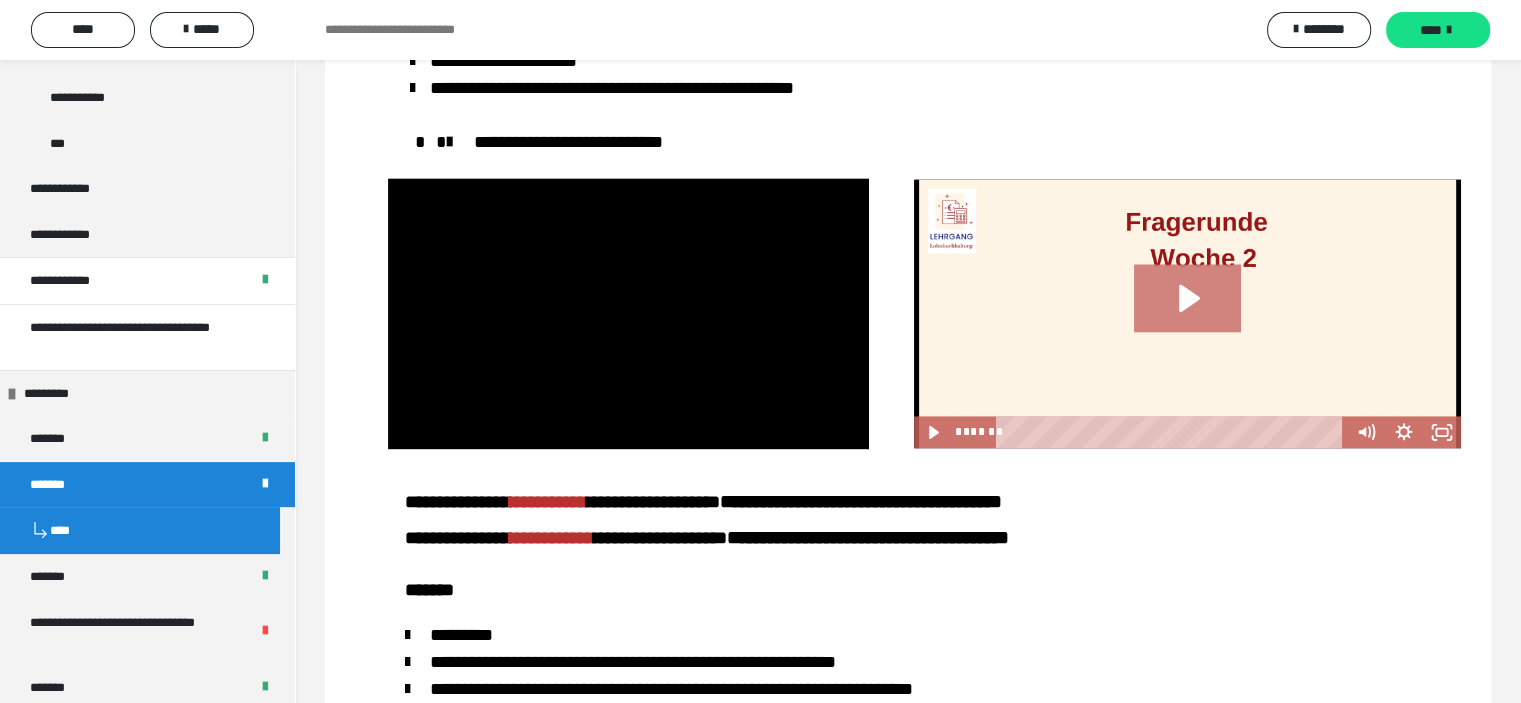 click 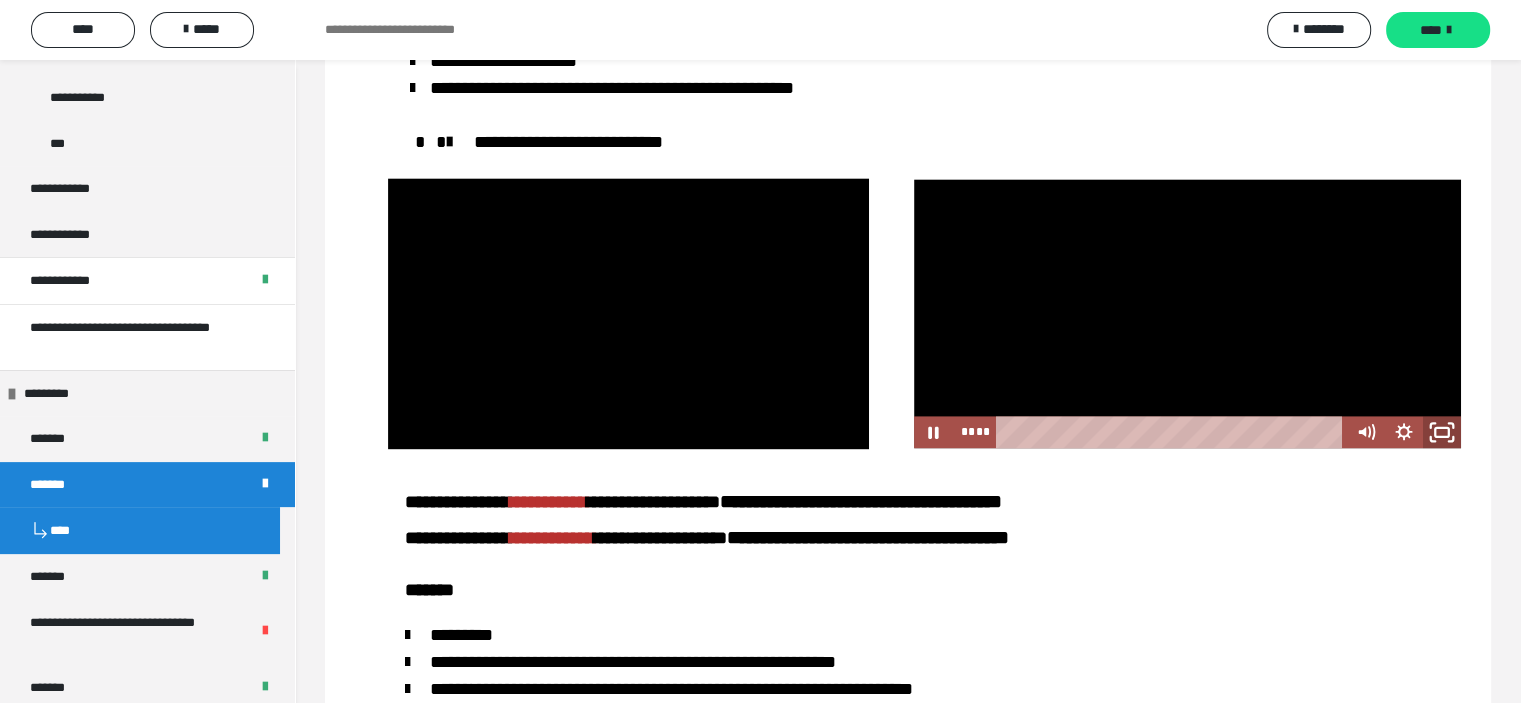 click 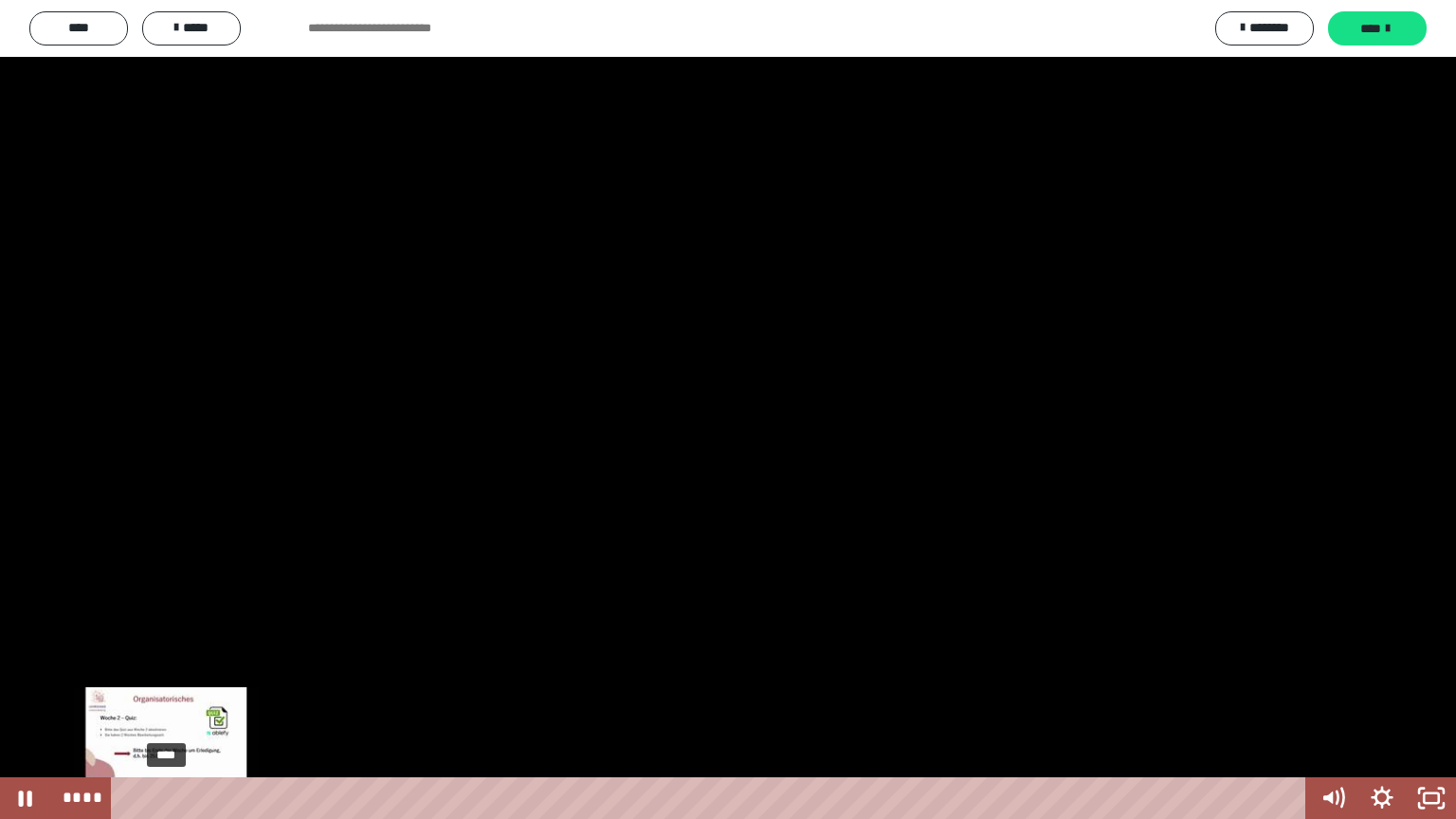 click on "****" at bounding box center (712, 798) 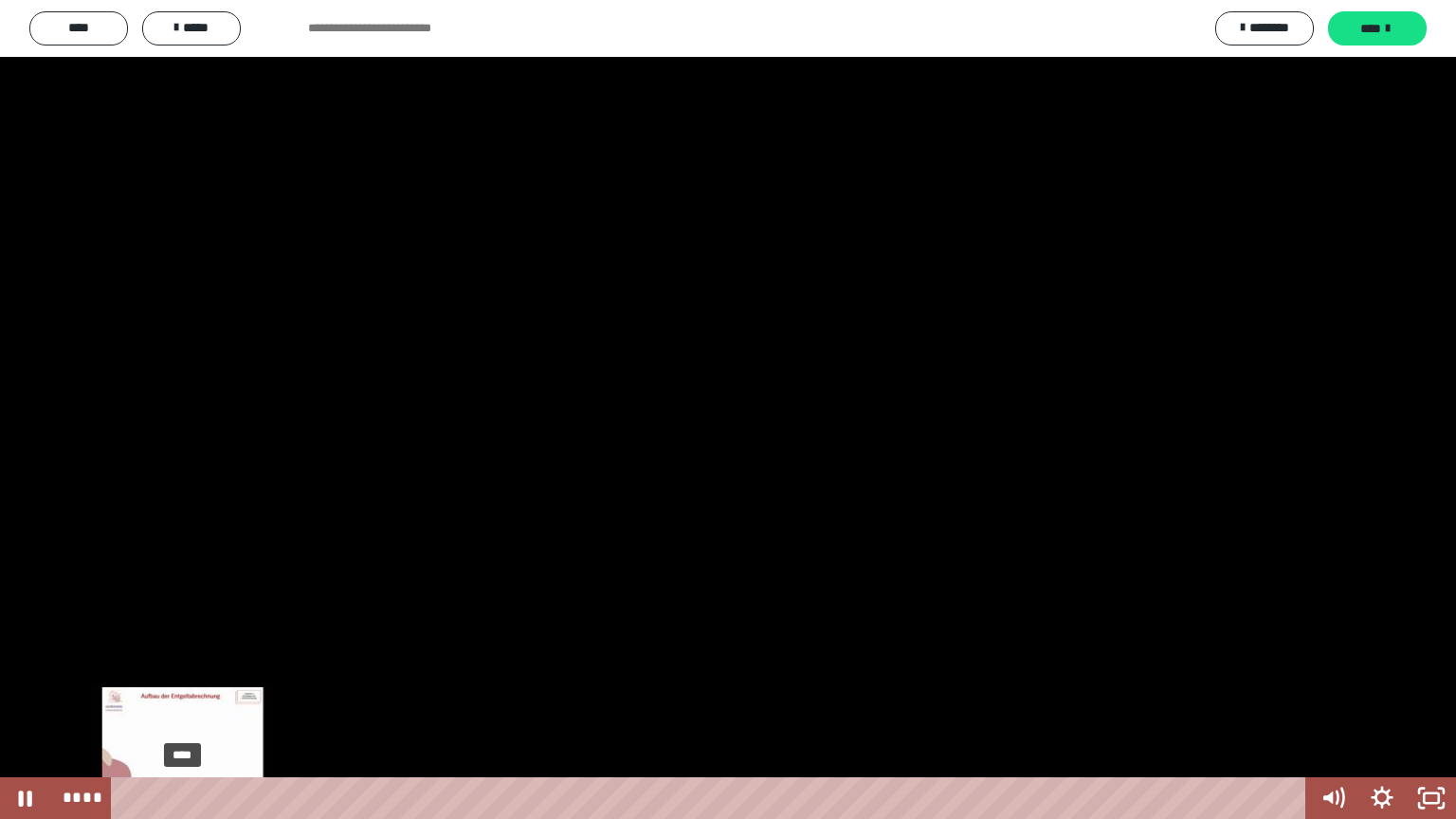click on "****" at bounding box center [712, 798] 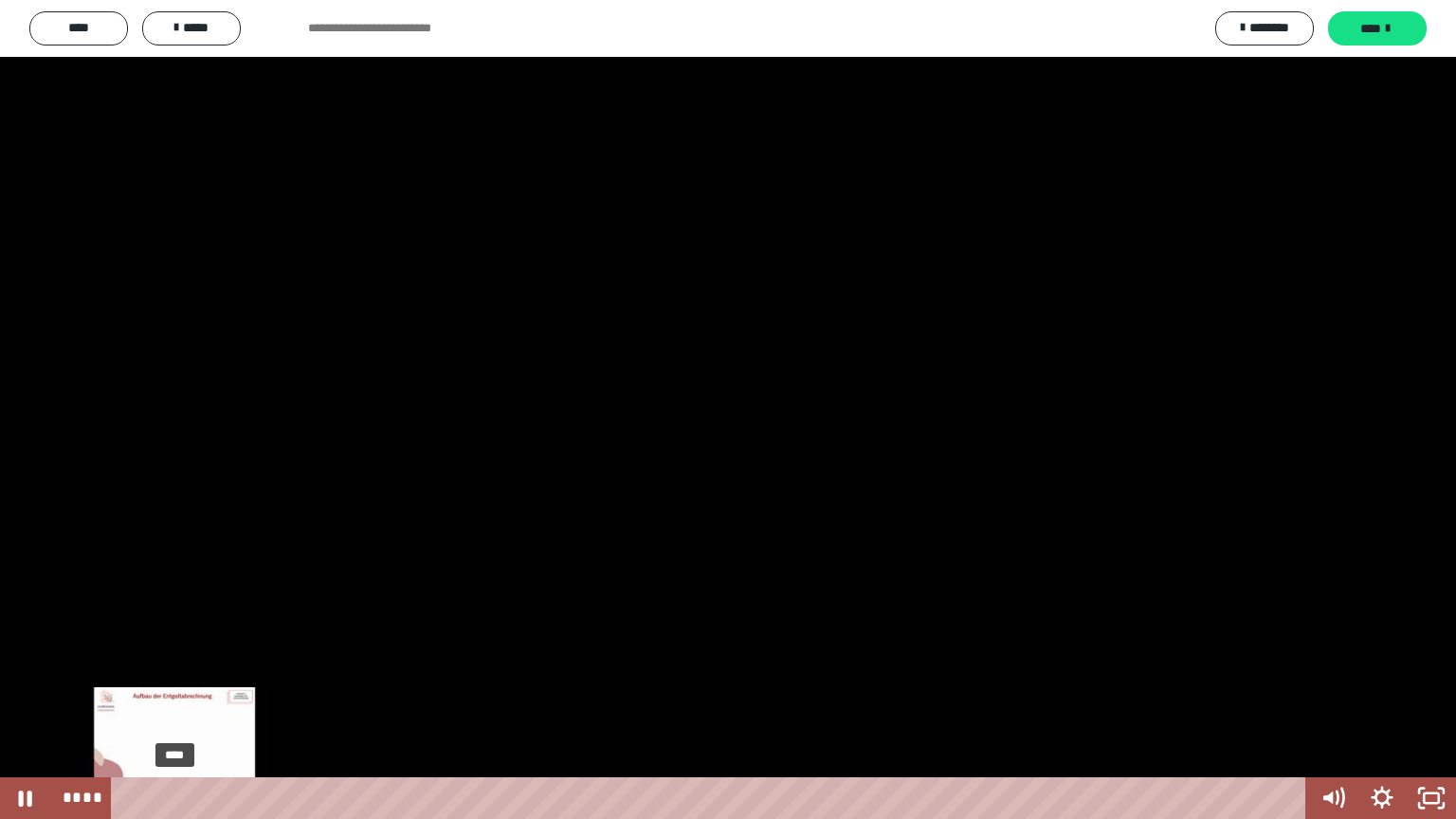 click on "****" at bounding box center [712, 798] 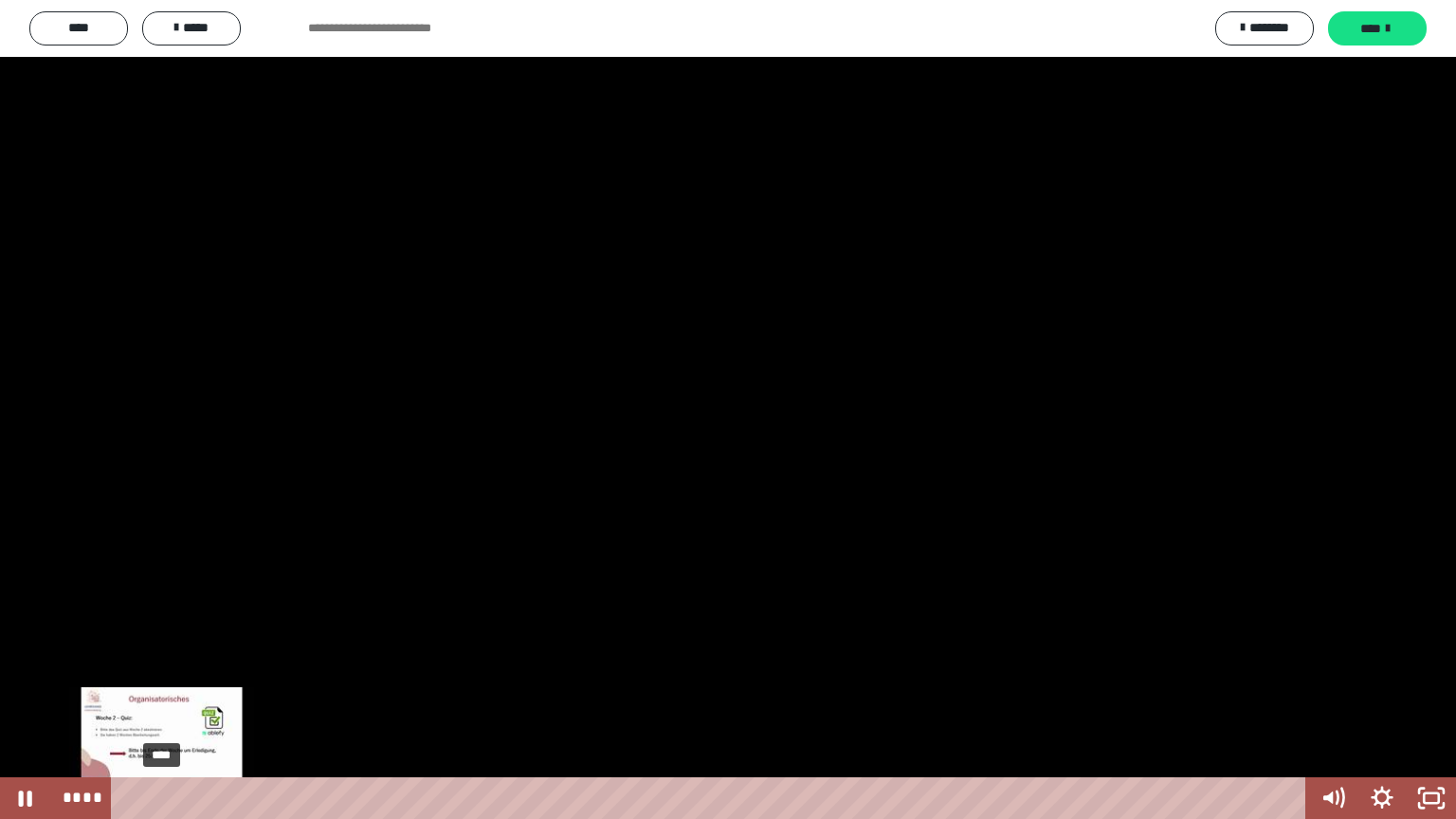 click on "****" at bounding box center [712, 798] 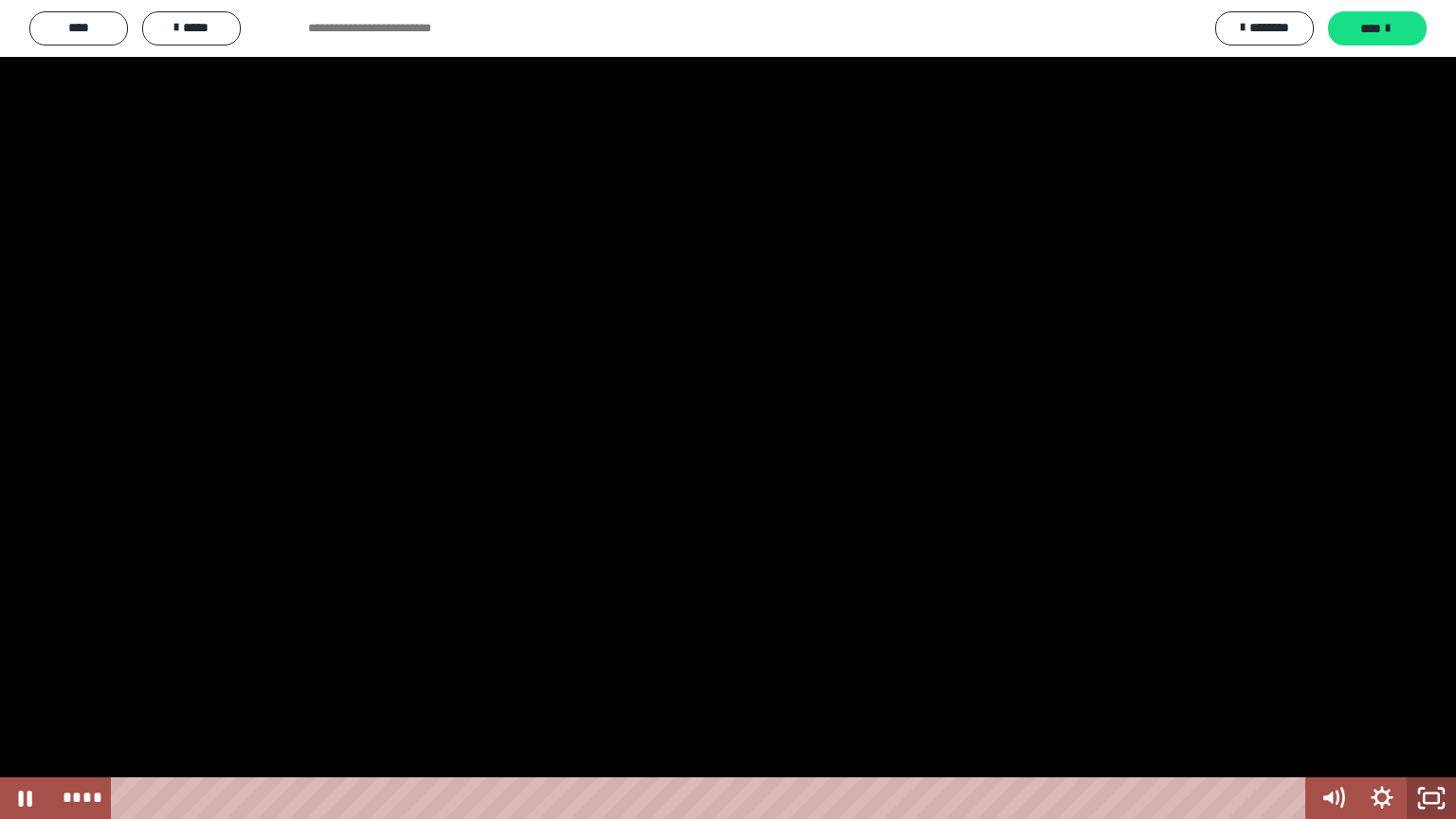 click 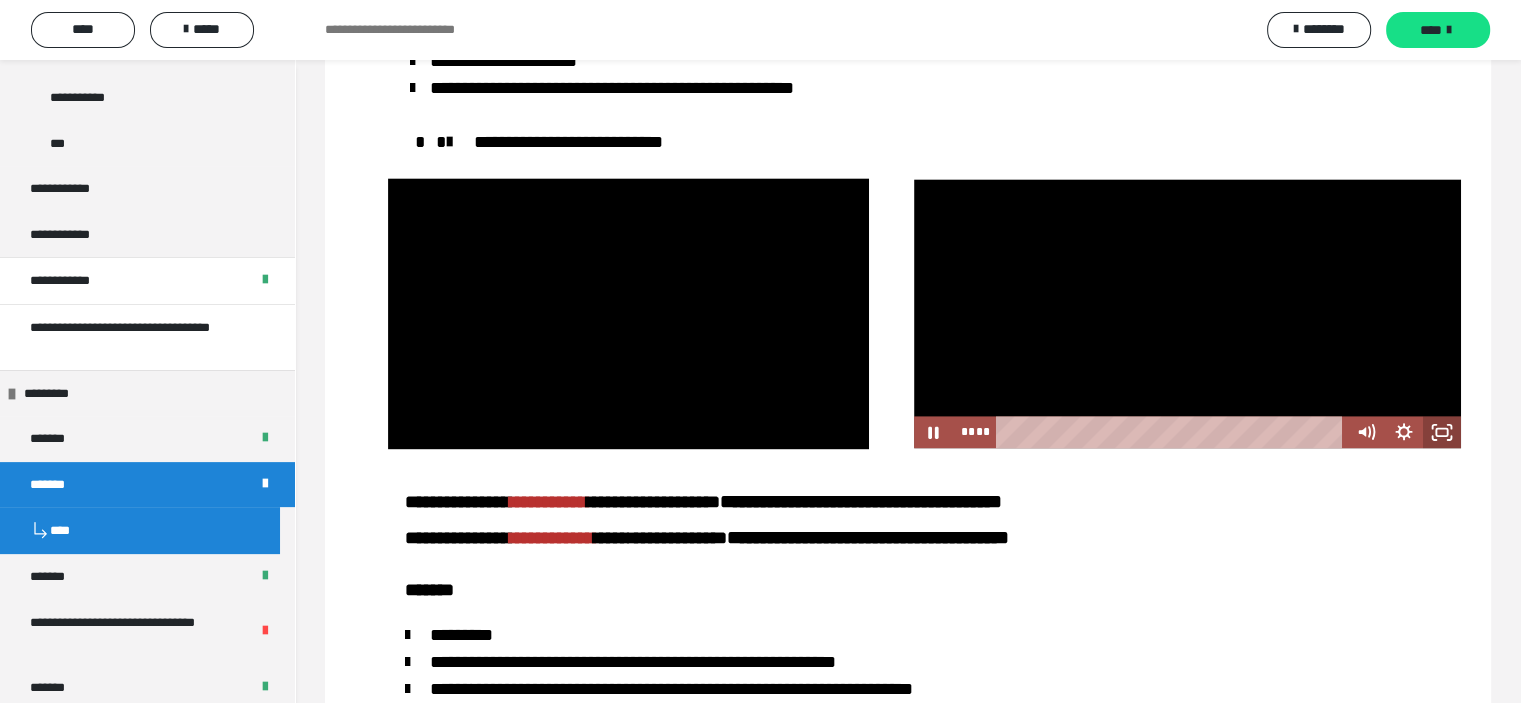 click 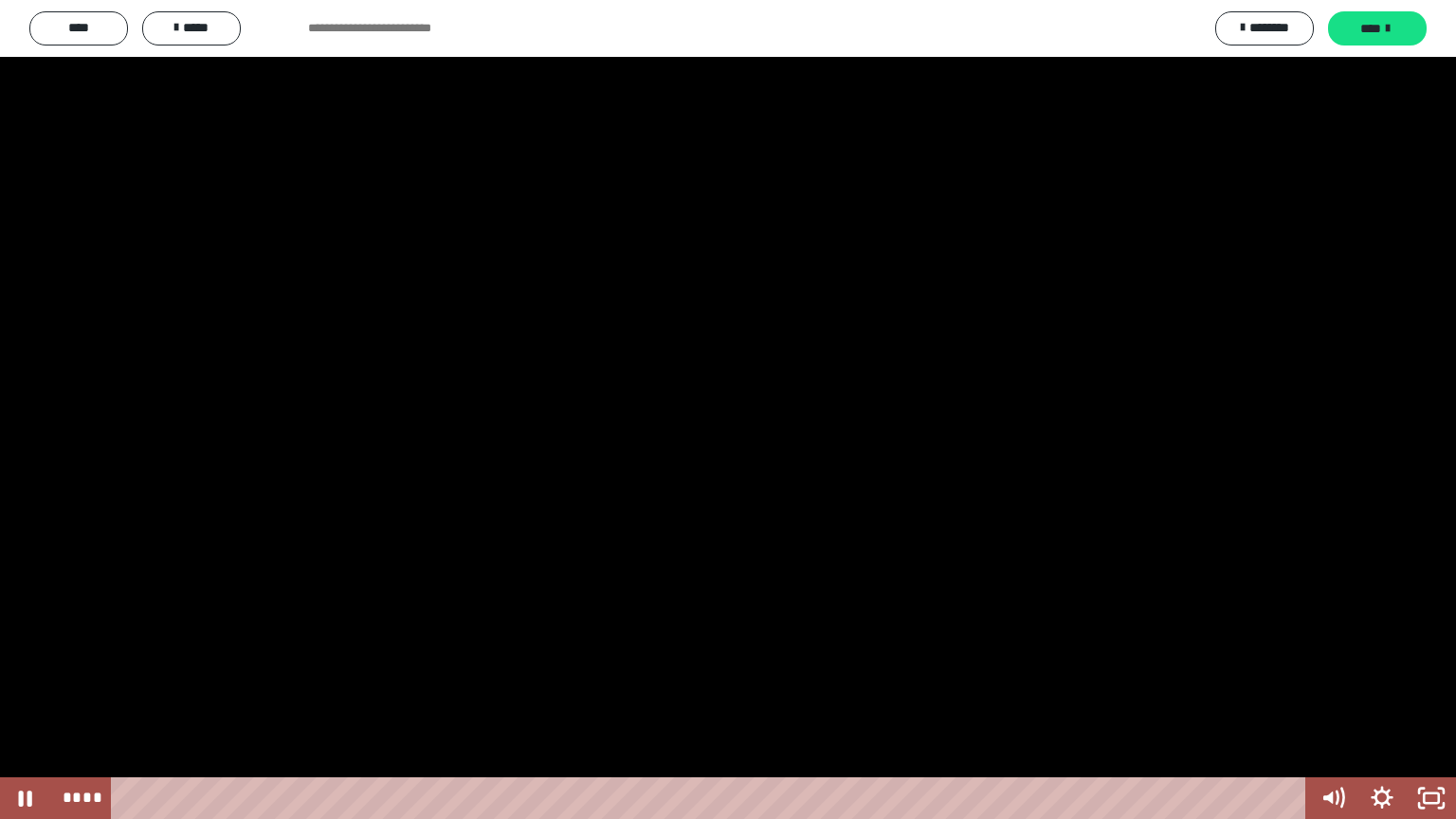 scroll, scrollTop: 0, scrollLeft: 154, axis: horizontal 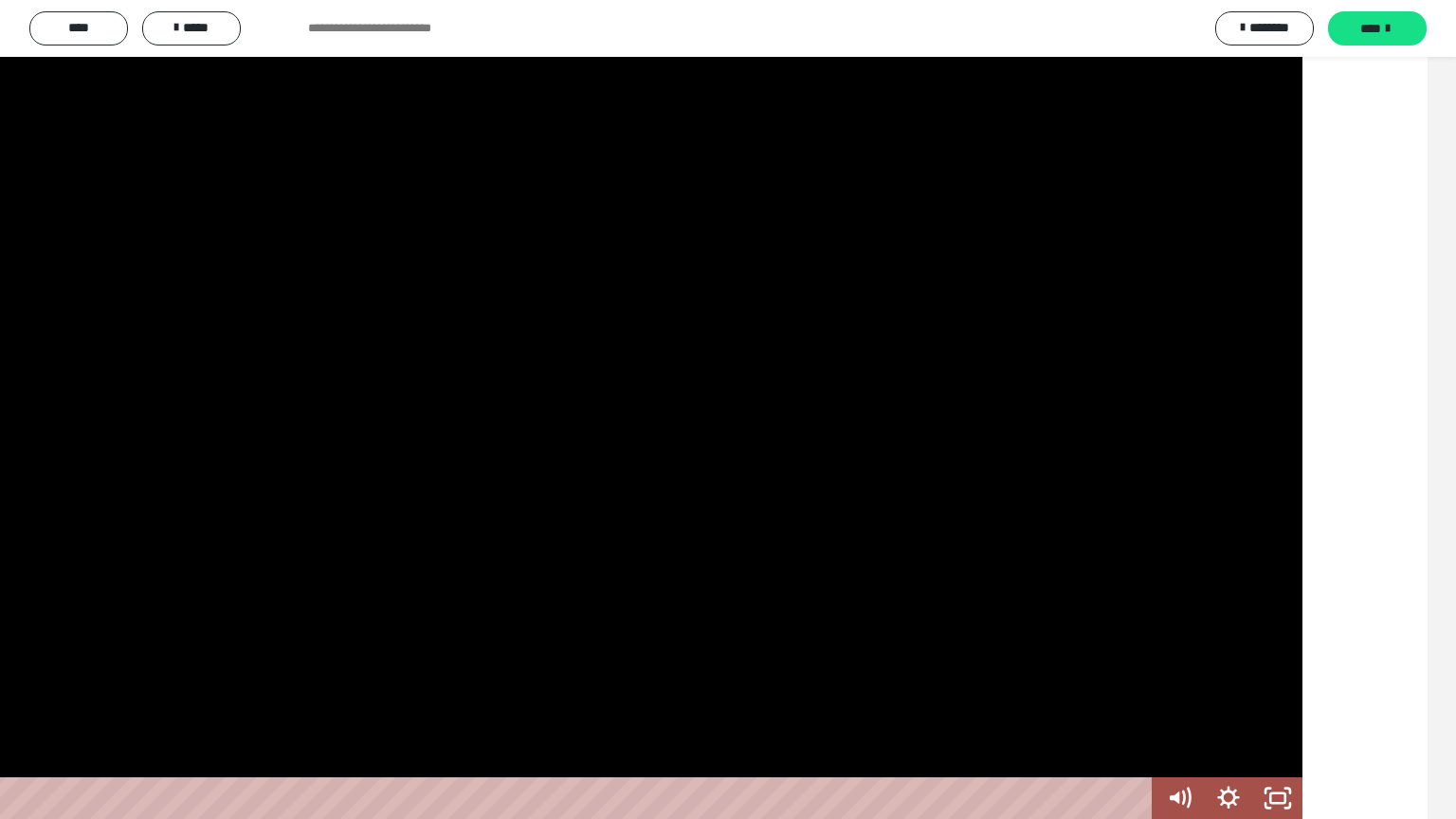 click at bounding box center (574, 410) 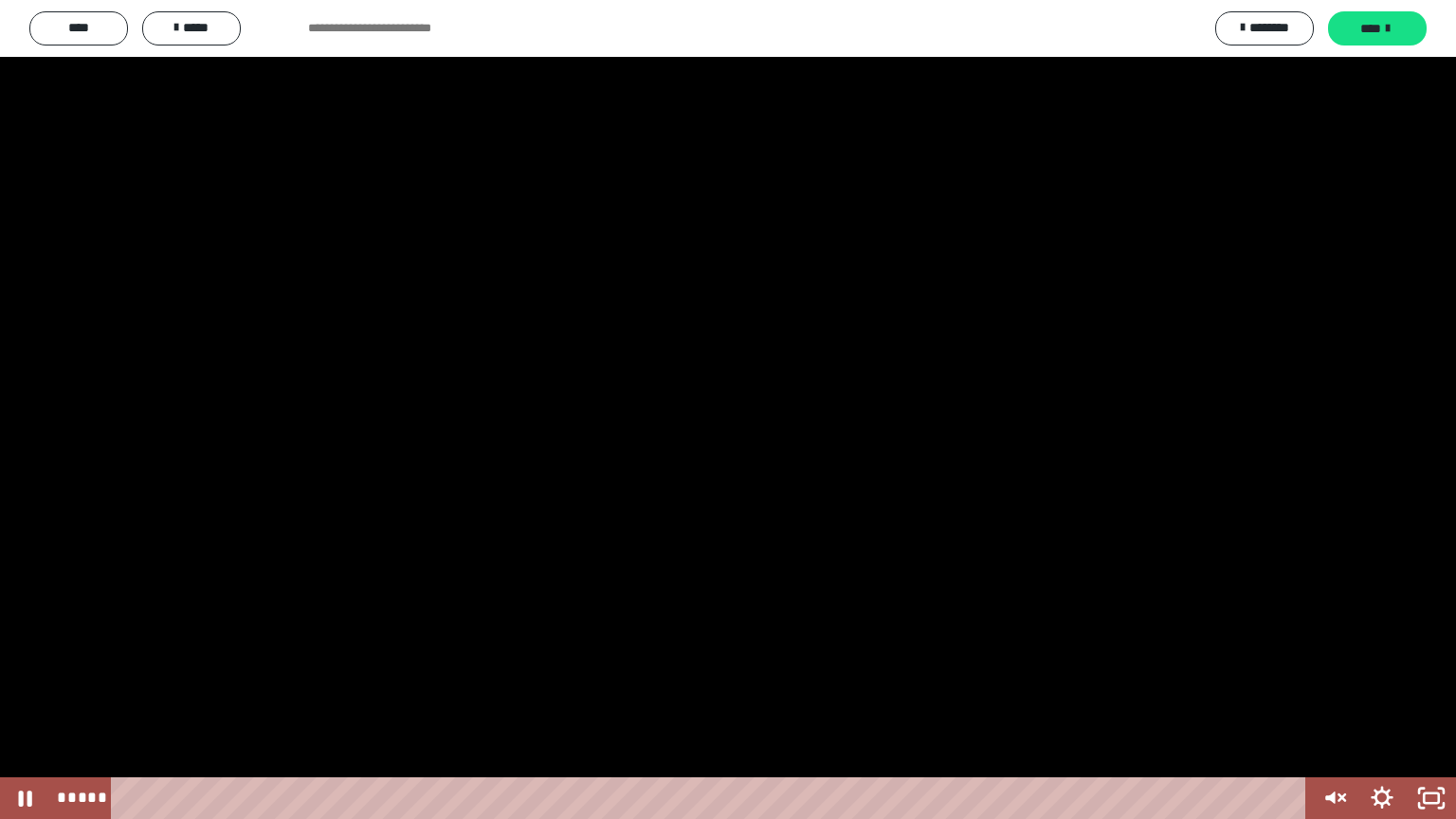 click at bounding box center (728, 410) 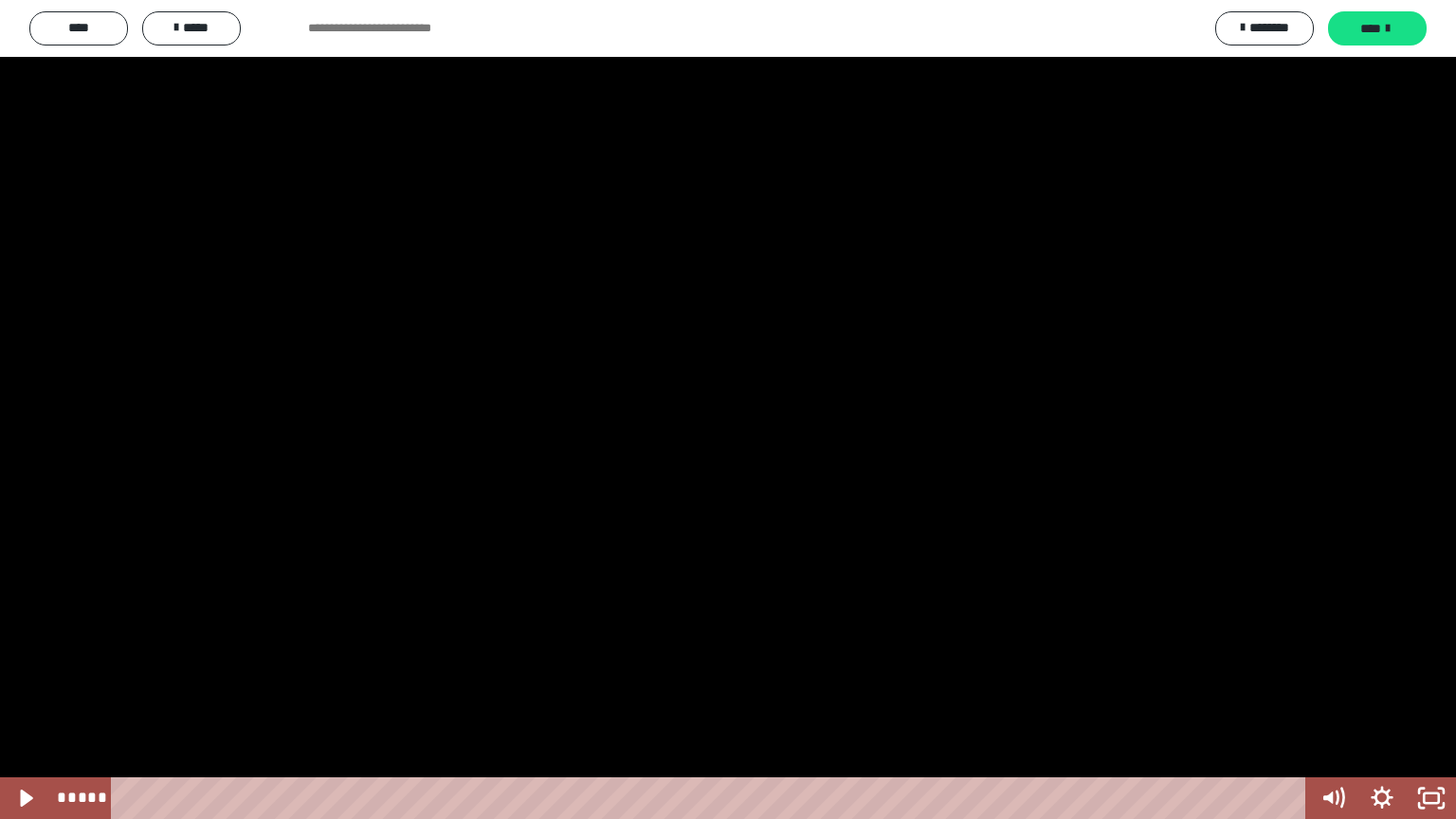 click at bounding box center (728, 410) 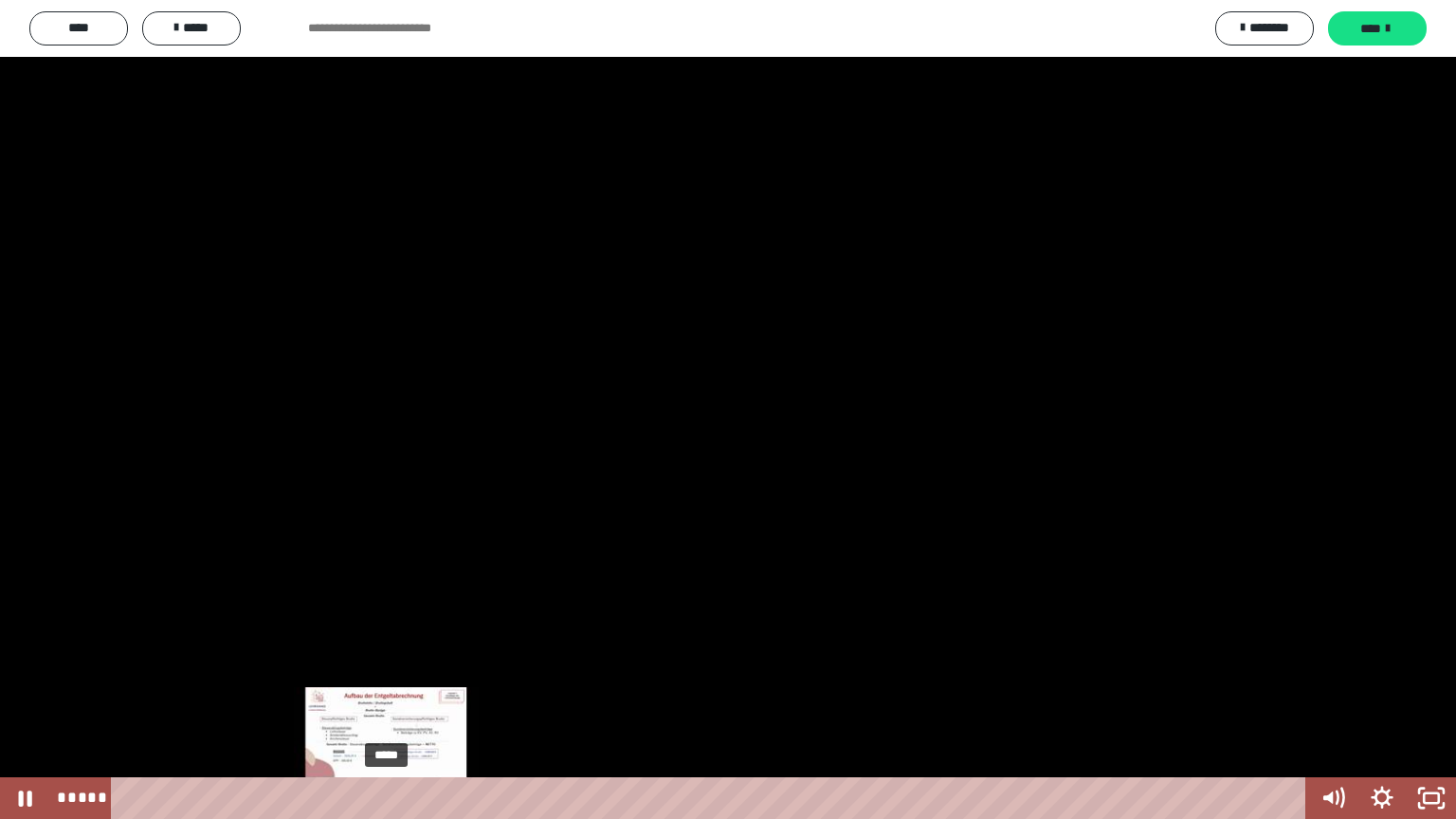 click at bounding box center (386, 798) 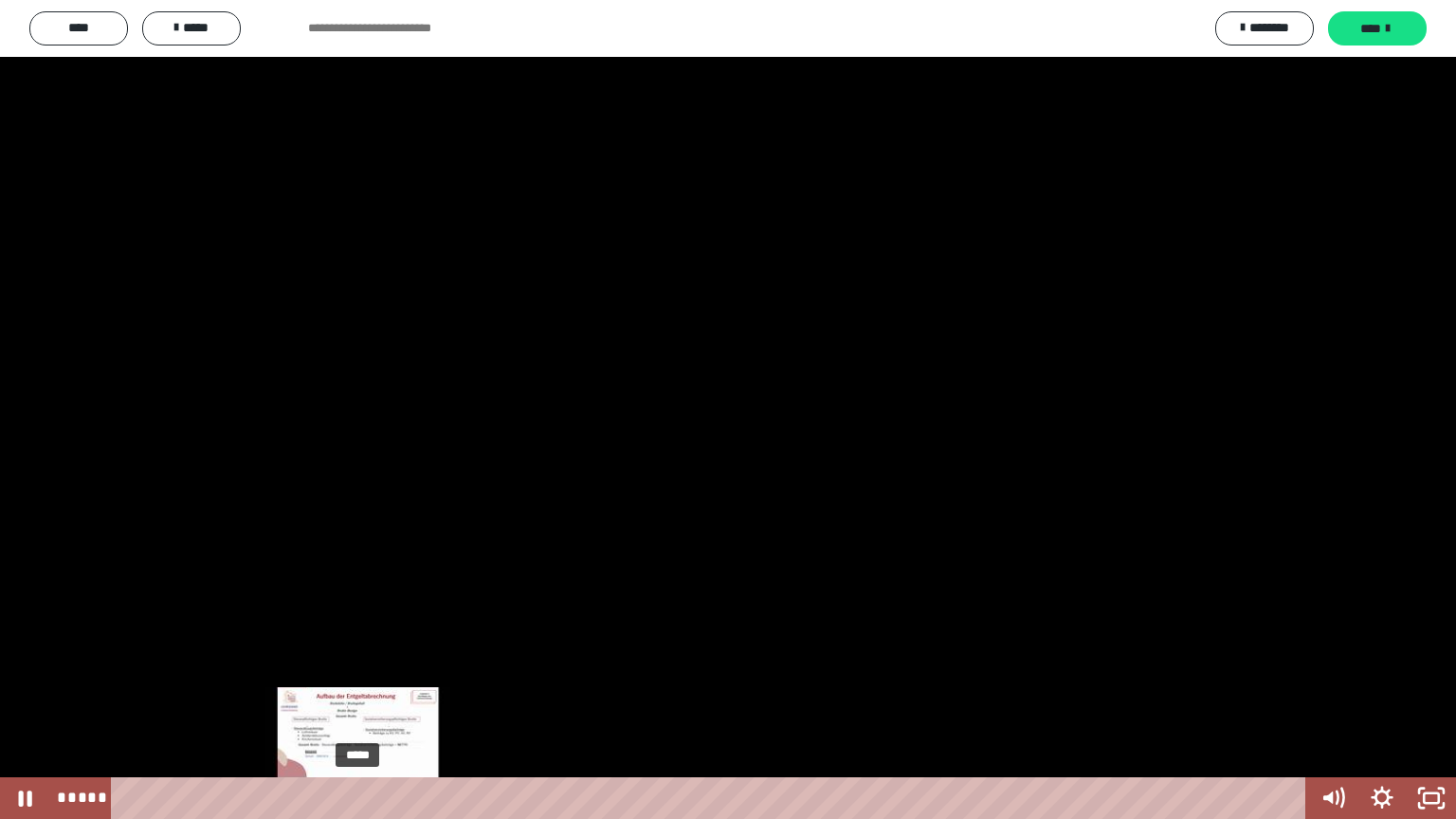 click at bounding box center [357, 798] 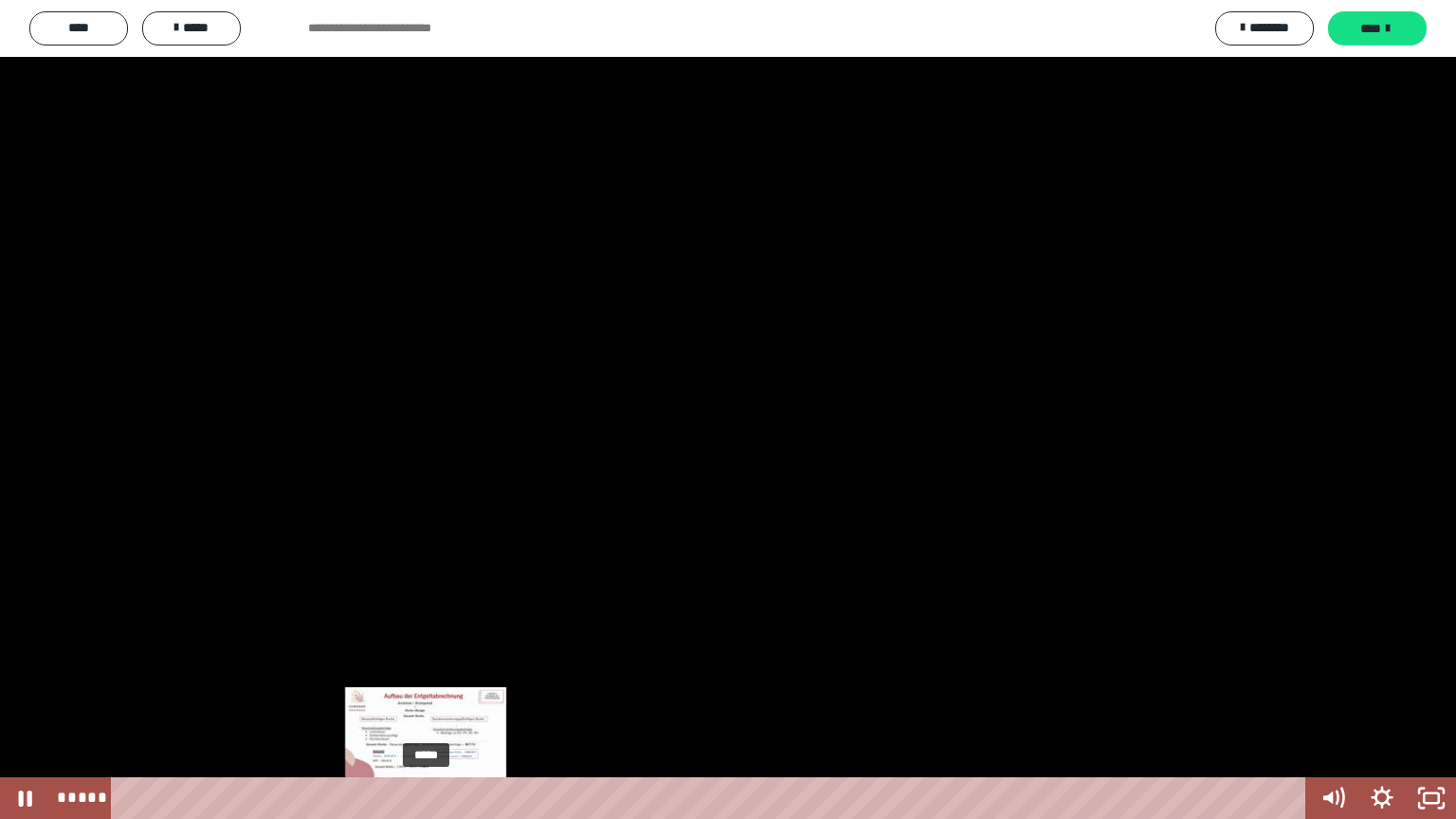 click at bounding box center [426, 798] 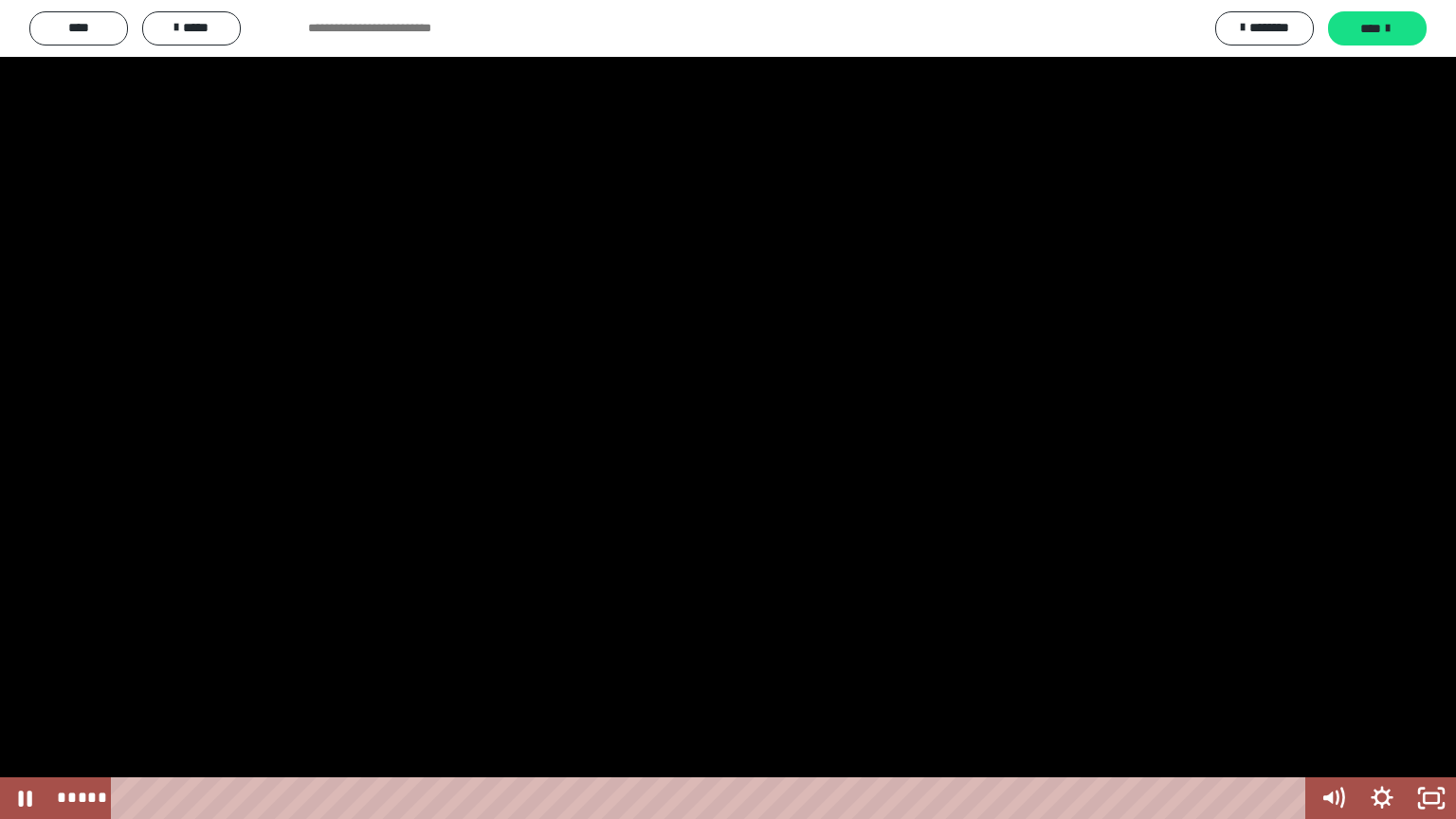 click at bounding box center (728, 410) 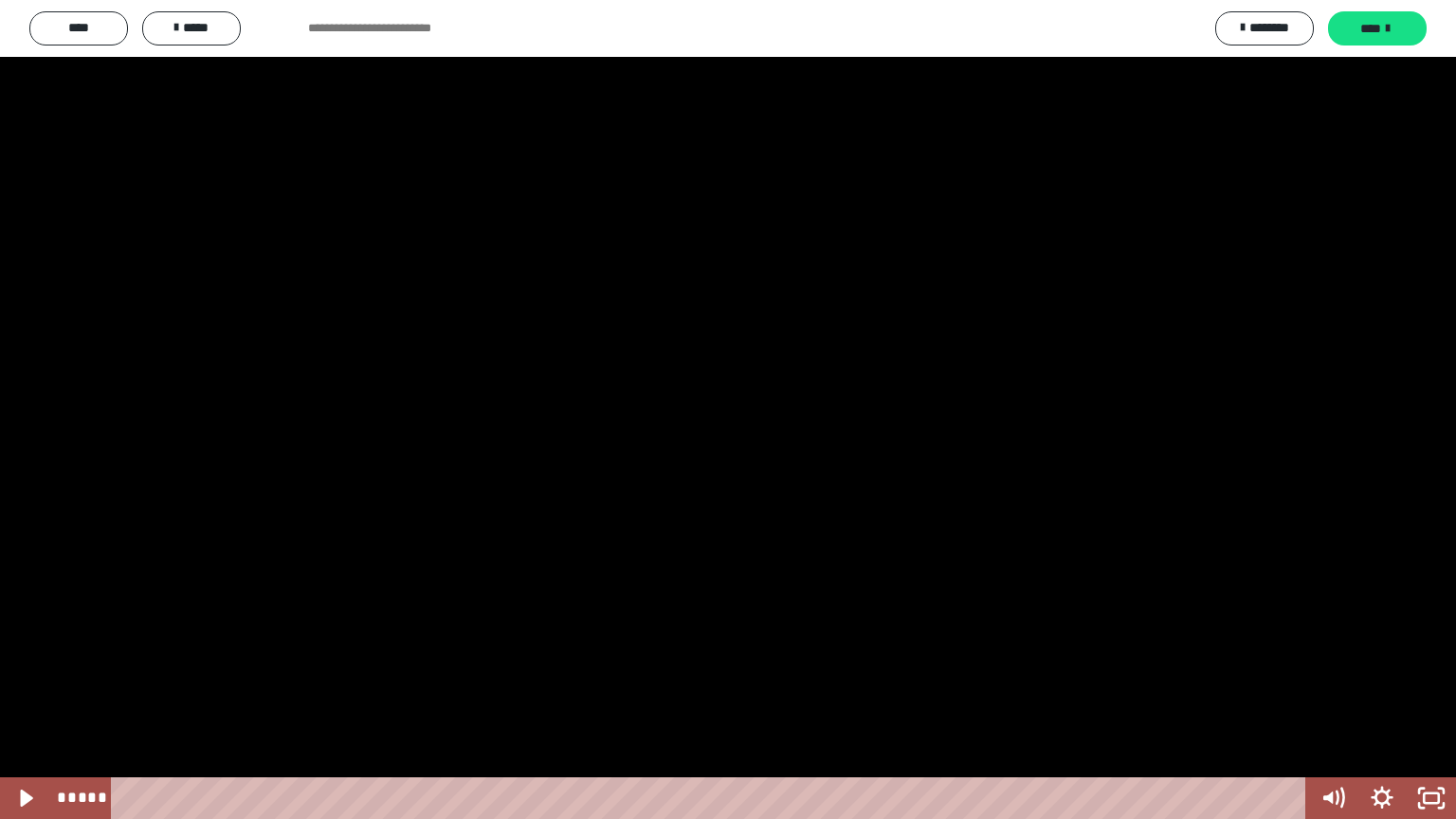click at bounding box center [728, 410] 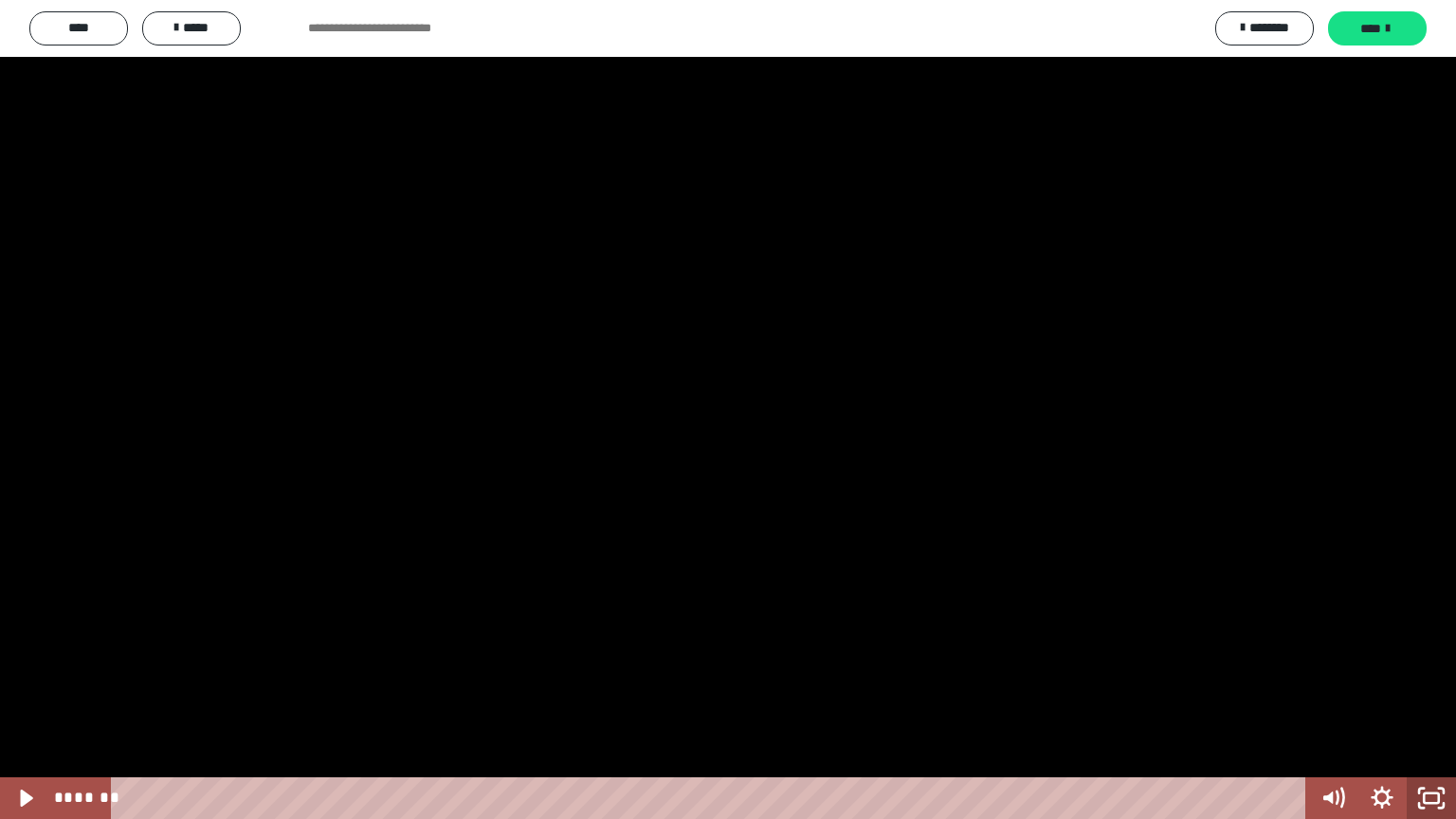 click 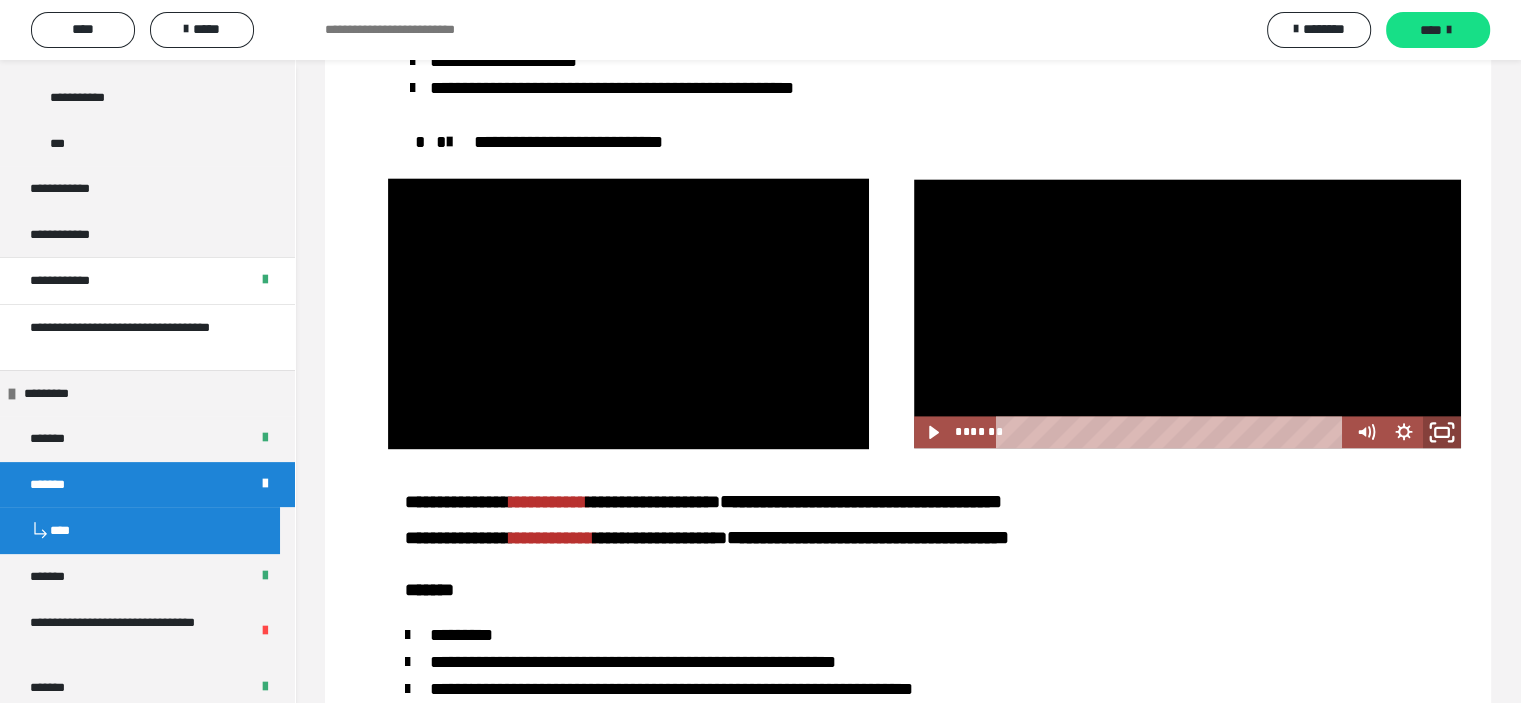 click 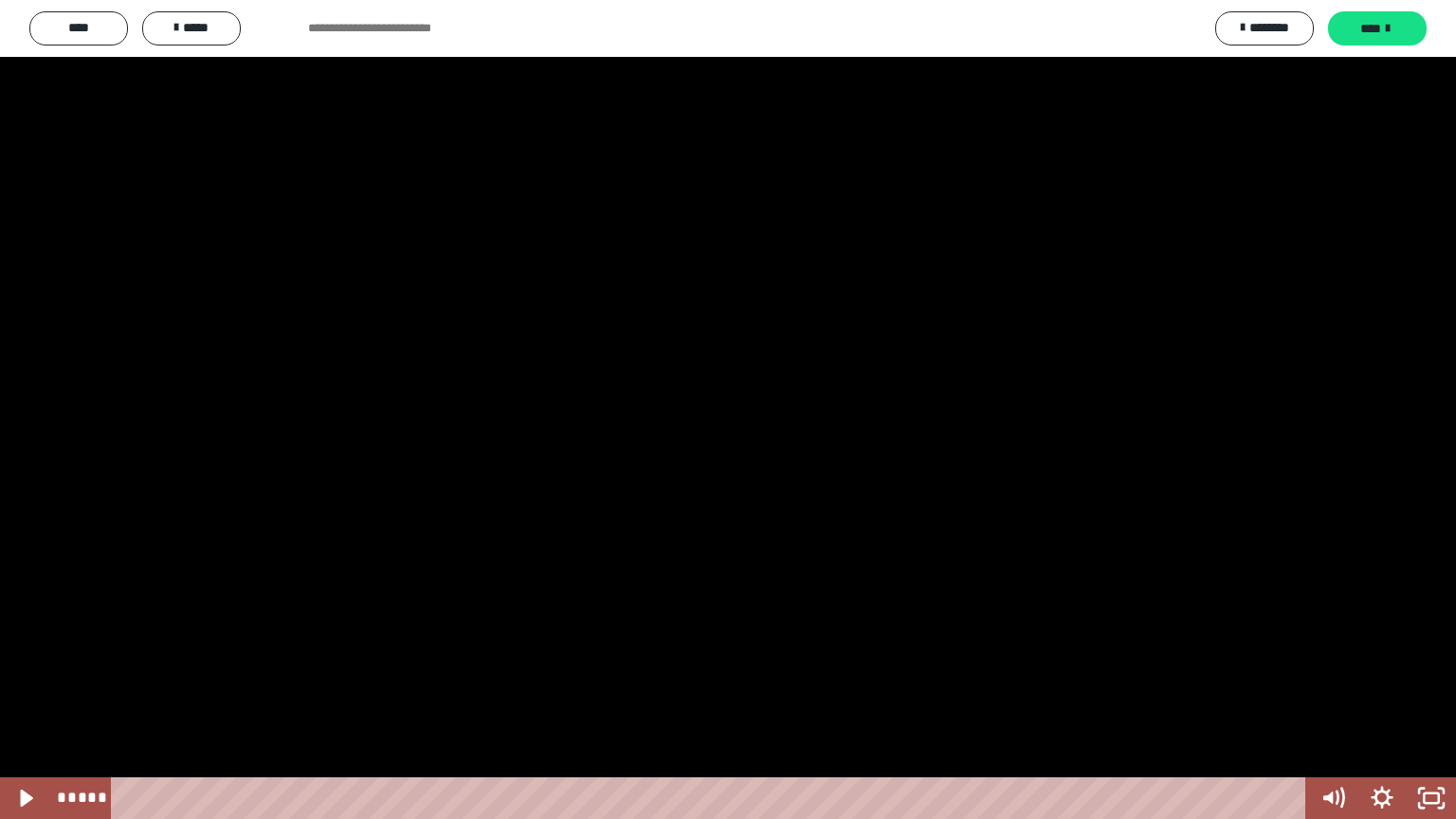 click at bounding box center [728, 410] 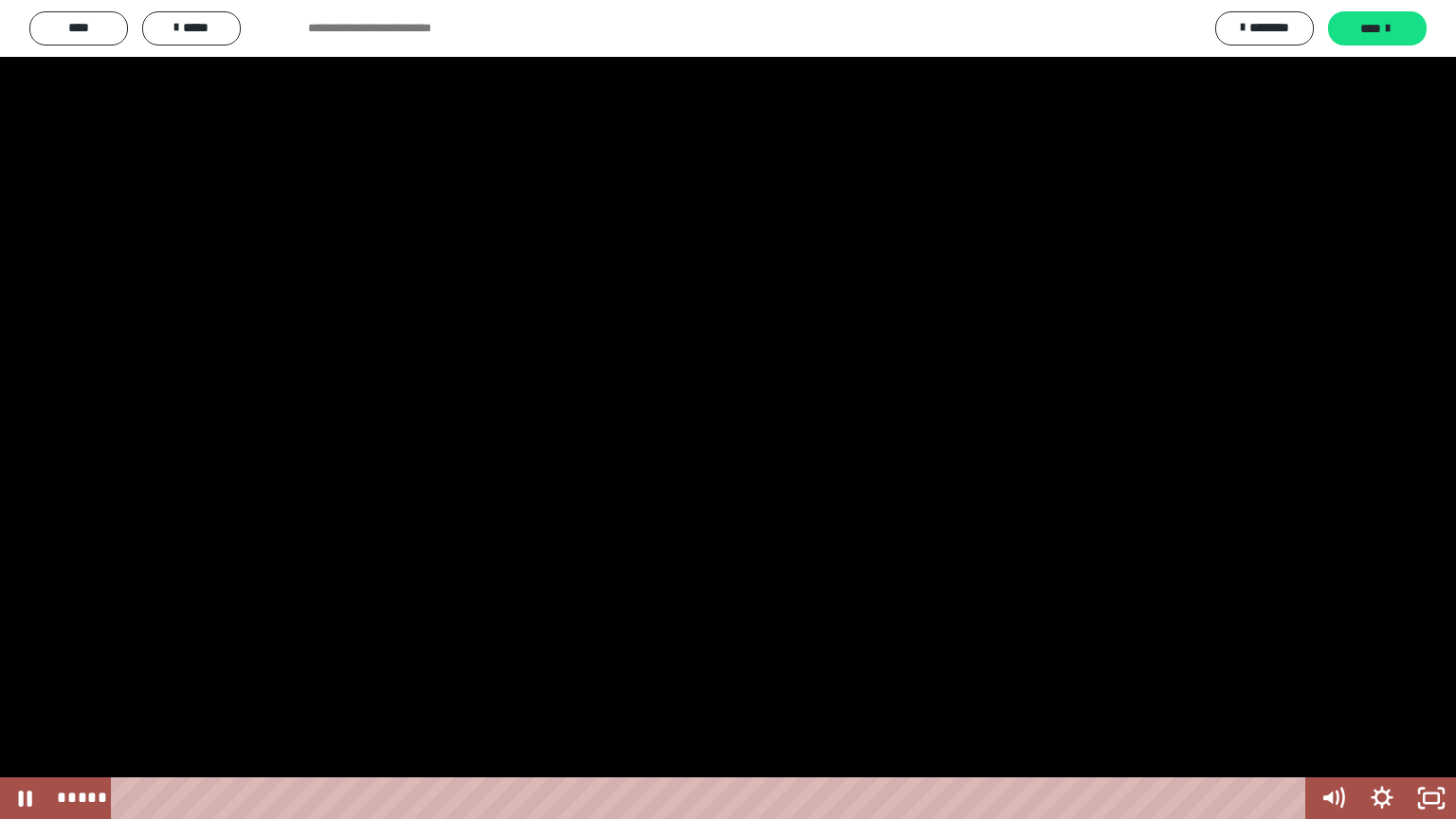 click at bounding box center (728, 410) 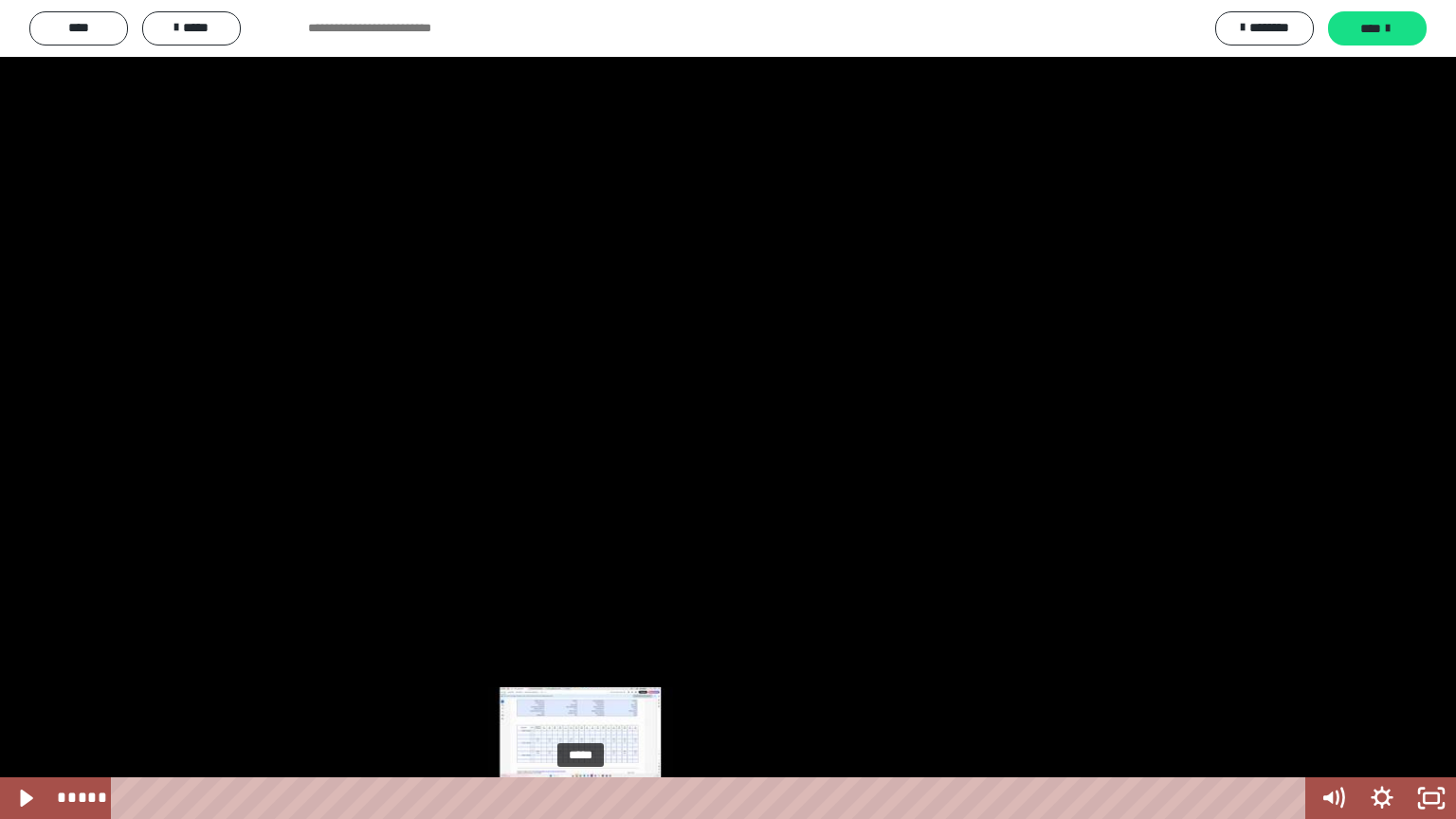 type 